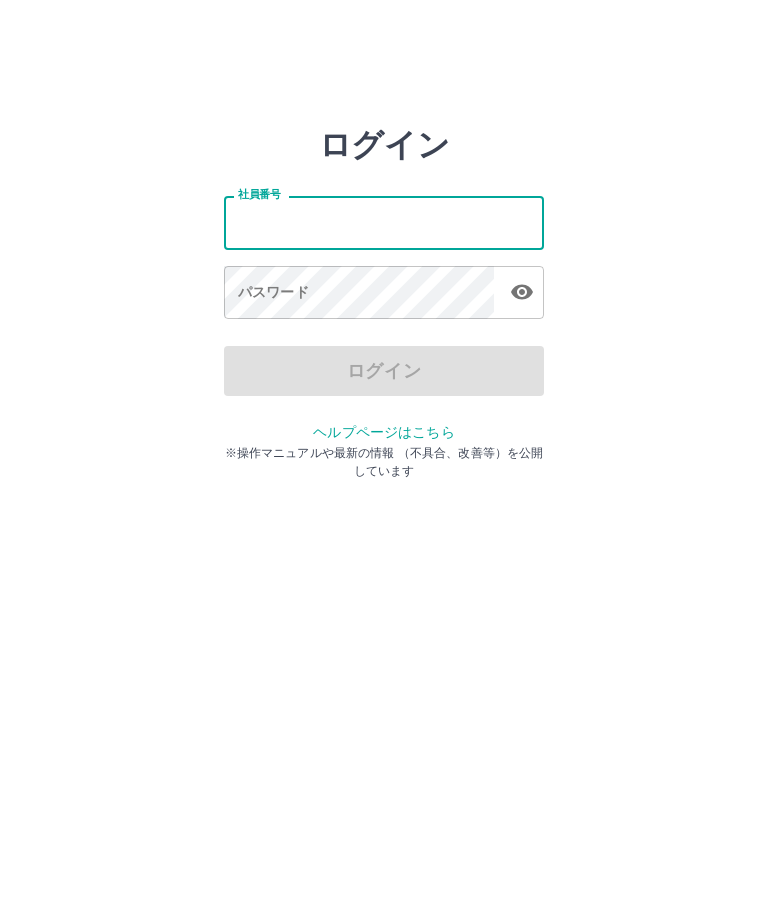 scroll, scrollTop: 0, scrollLeft: 0, axis: both 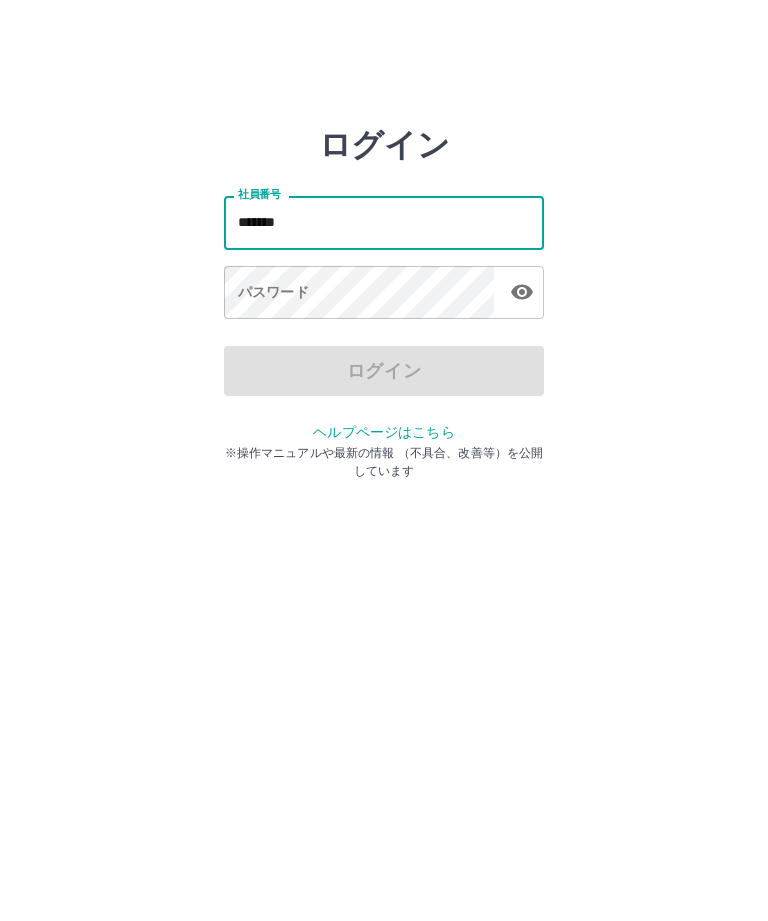 type on "*******" 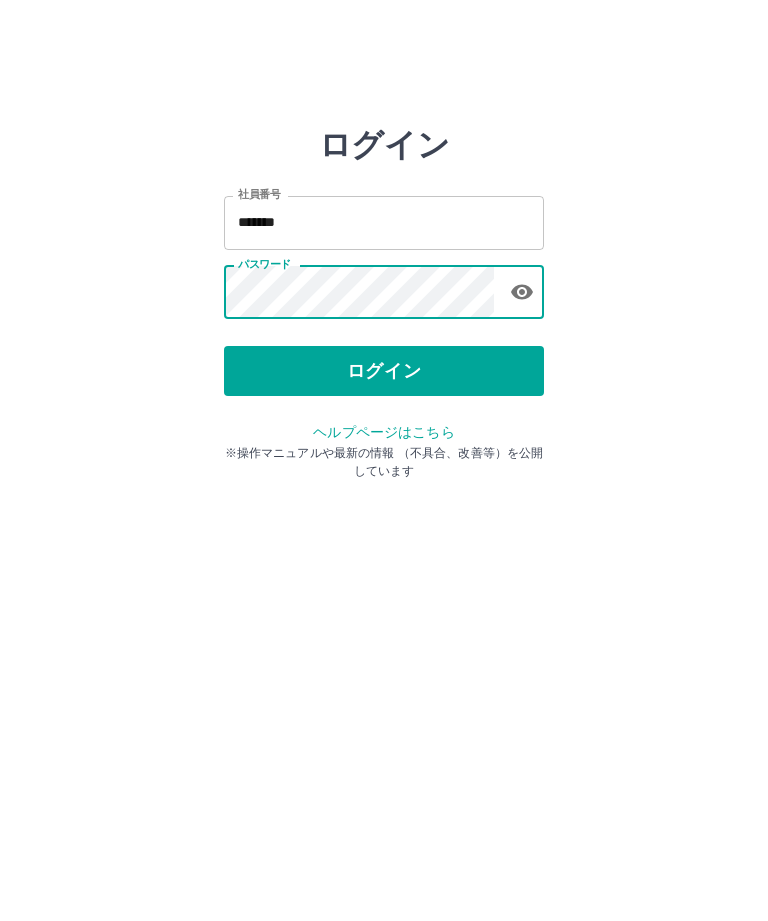 click on "ログイン" at bounding box center [384, 371] 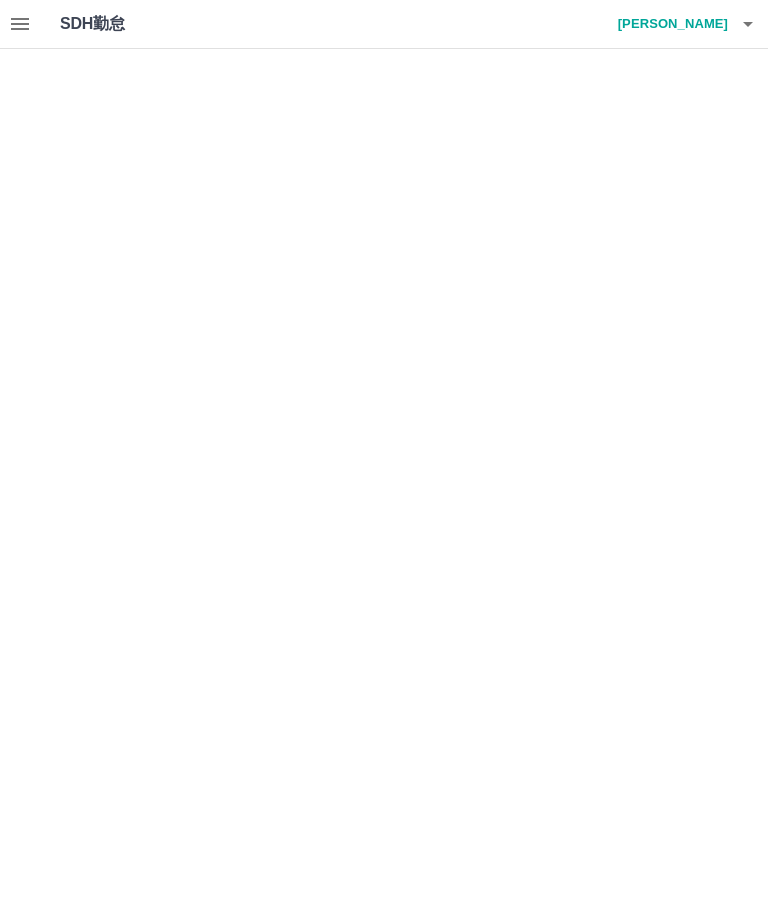 scroll, scrollTop: 0, scrollLeft: 0, axis: both 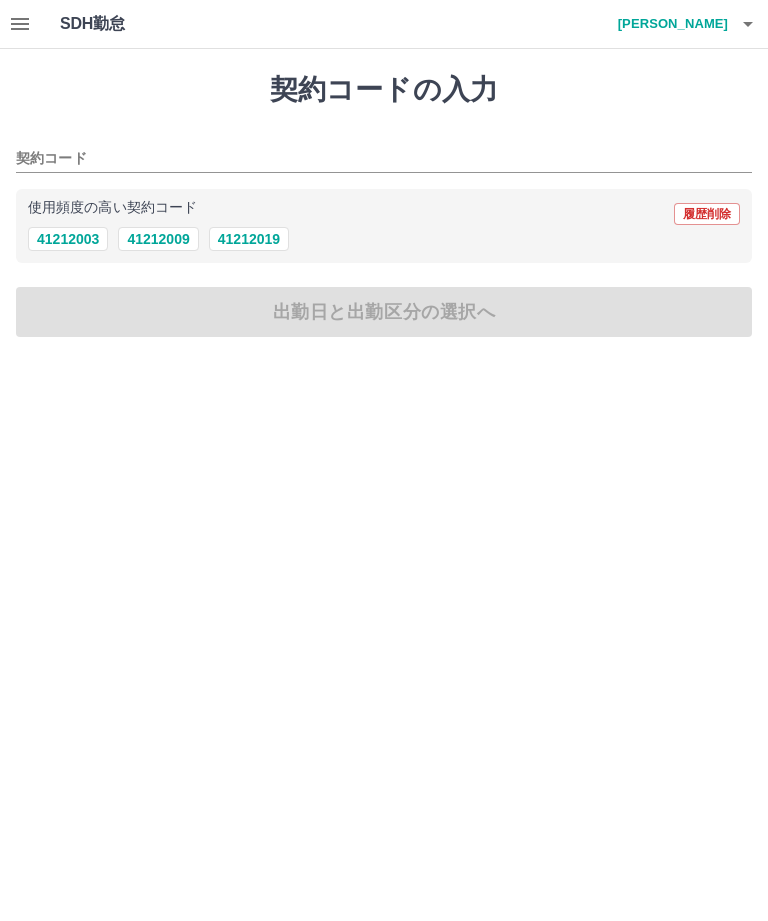 click on "41212009" at bounding box center [158, 239] 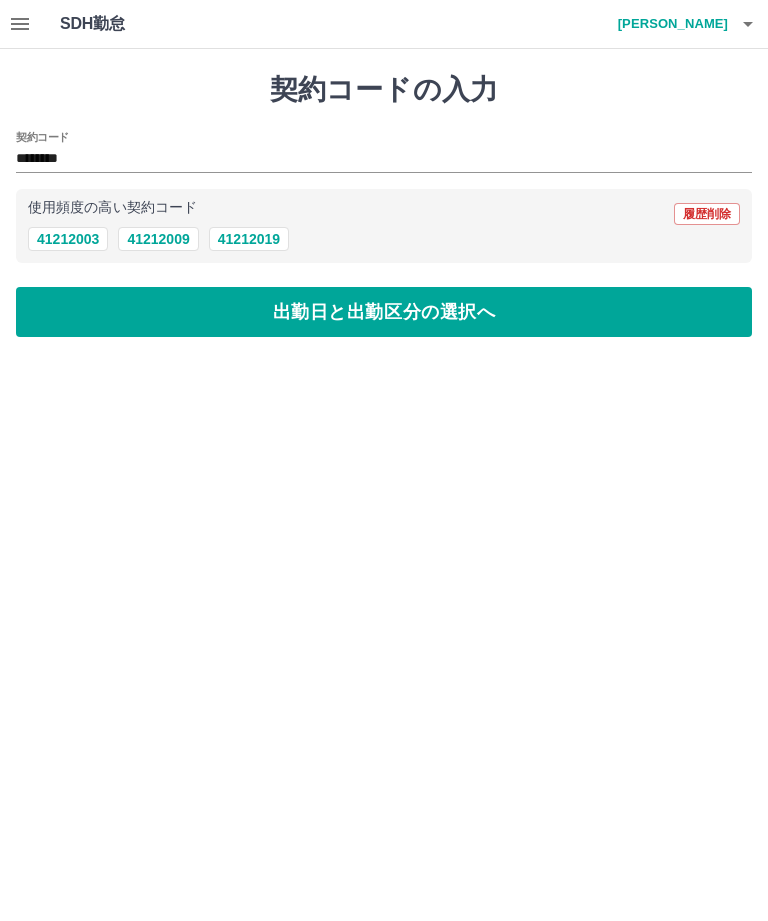 click on "出勤日と出勤区分の選択へ" at bounding box center (384, 312) 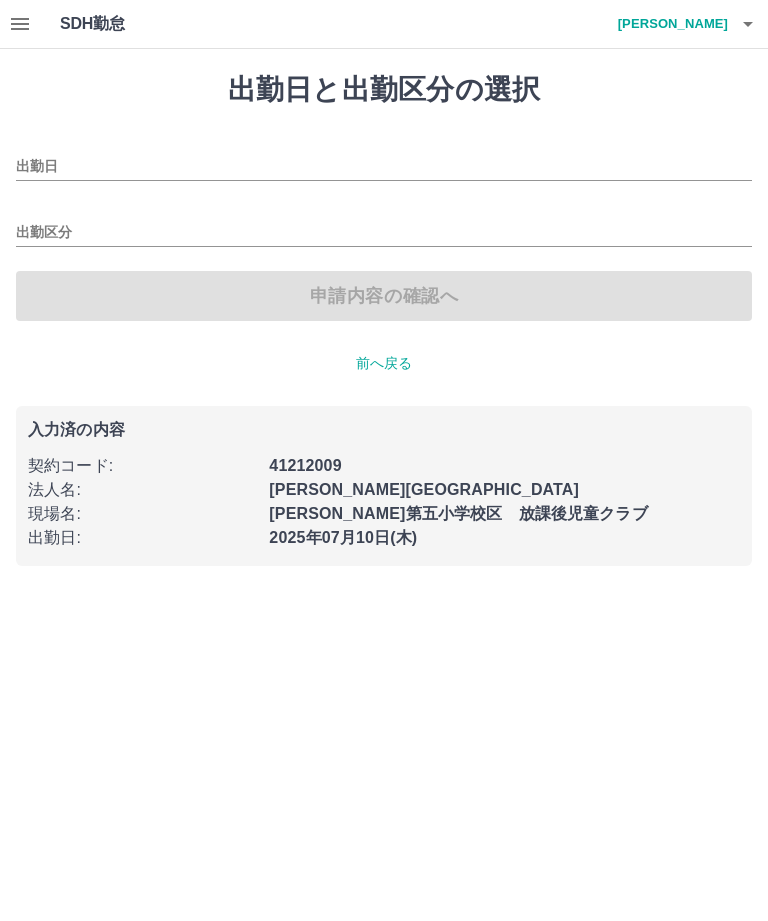 type on "**********" 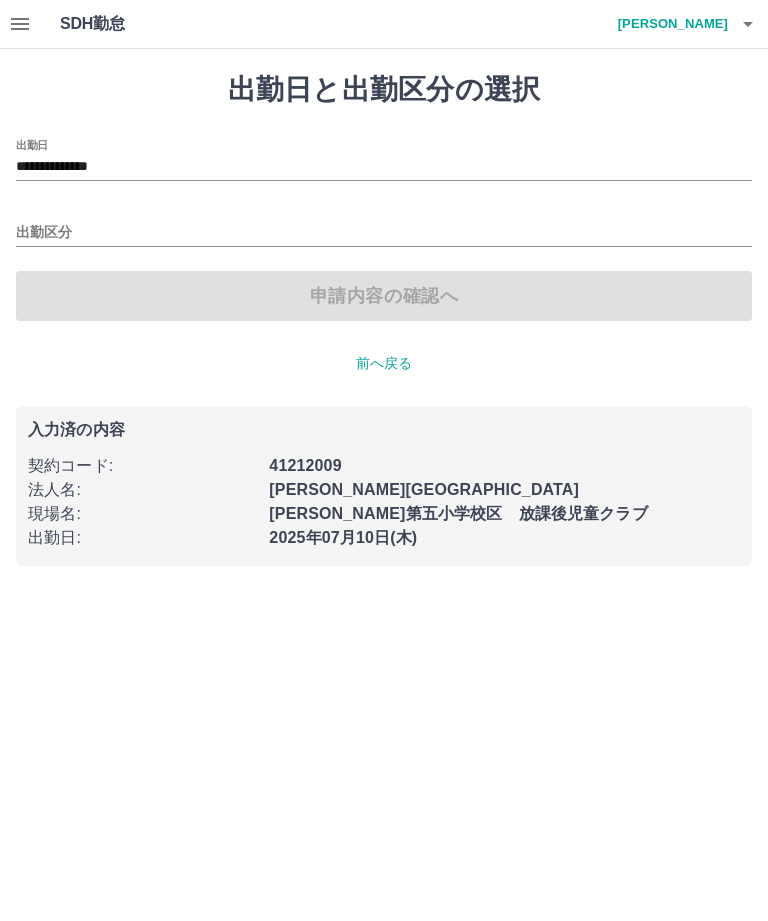 click on "出勤区分" at bounding box center (384, 233) 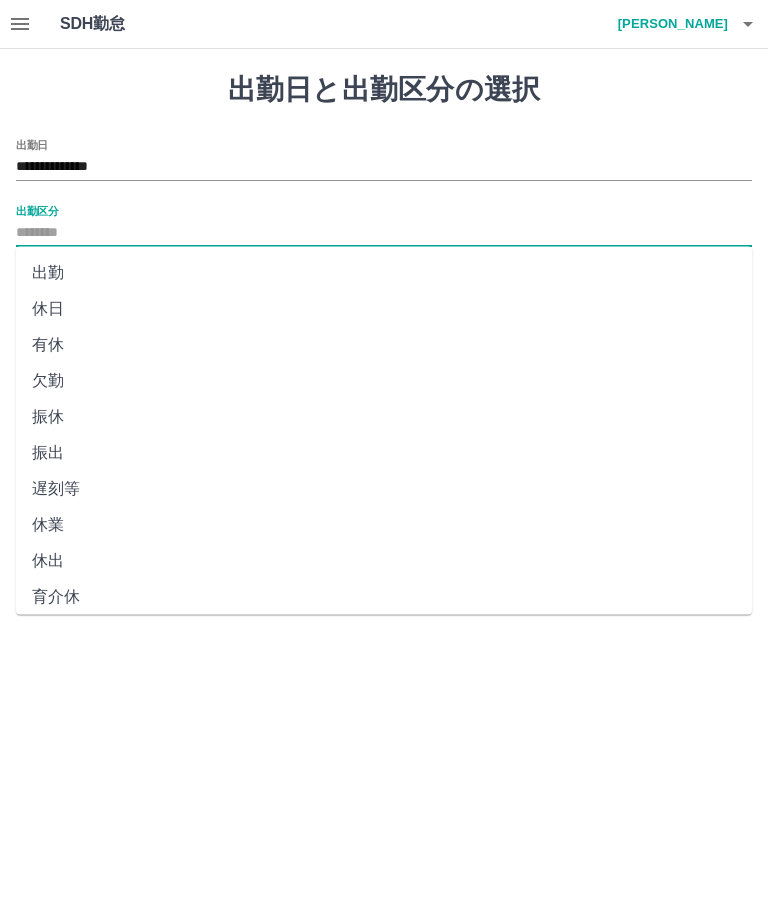click on "出勤" at bounding box center (384, 273) 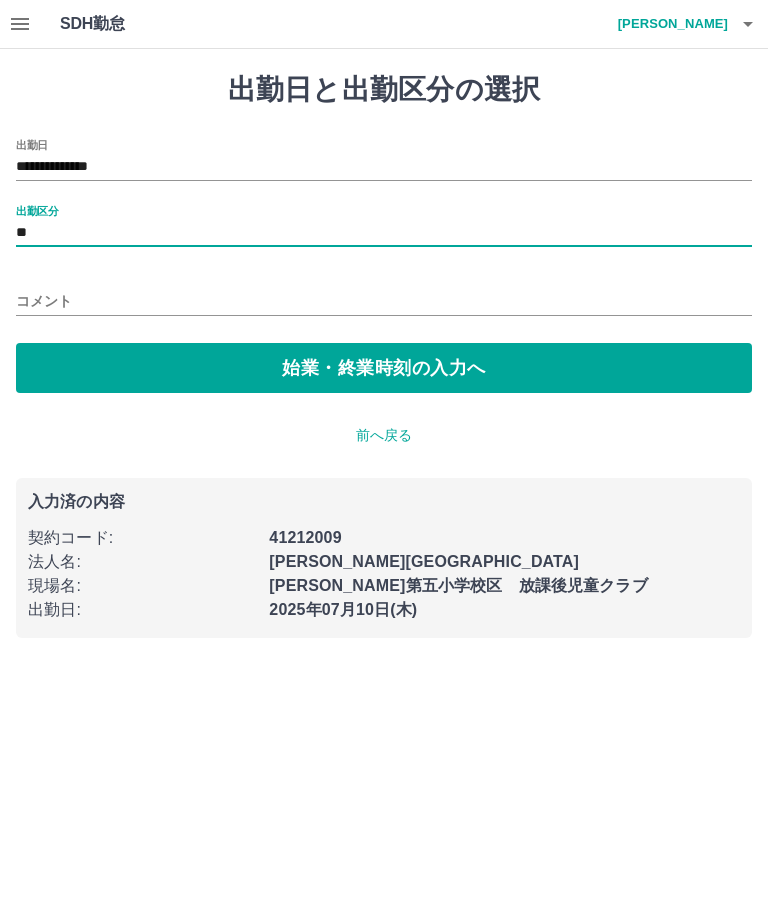 type on "**" 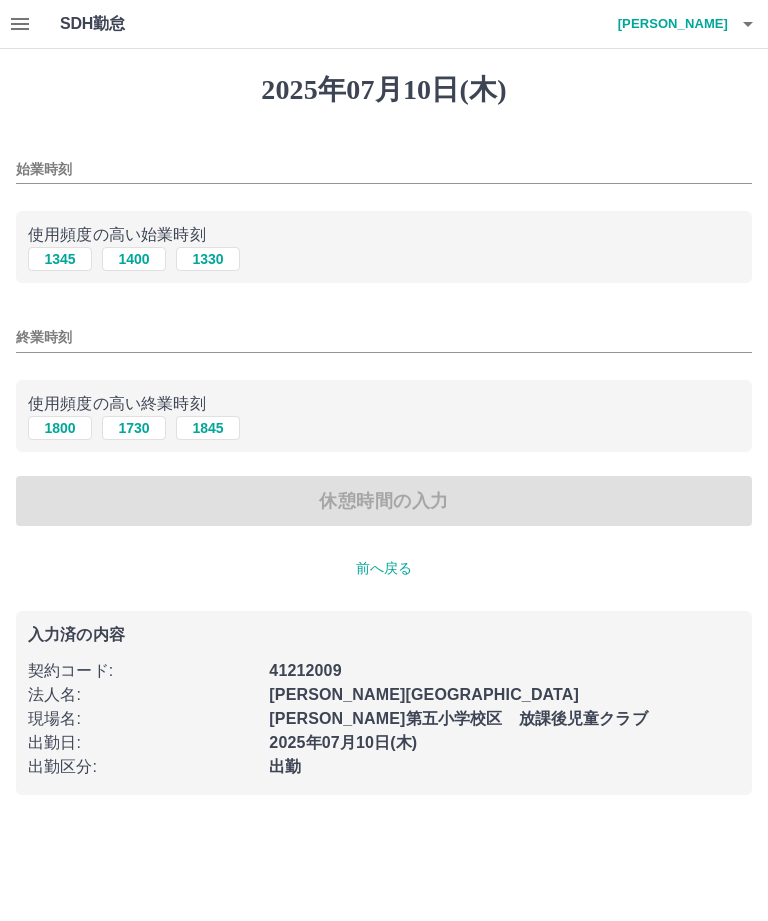 click on "始業時刻" at bounding box center (384, 169) 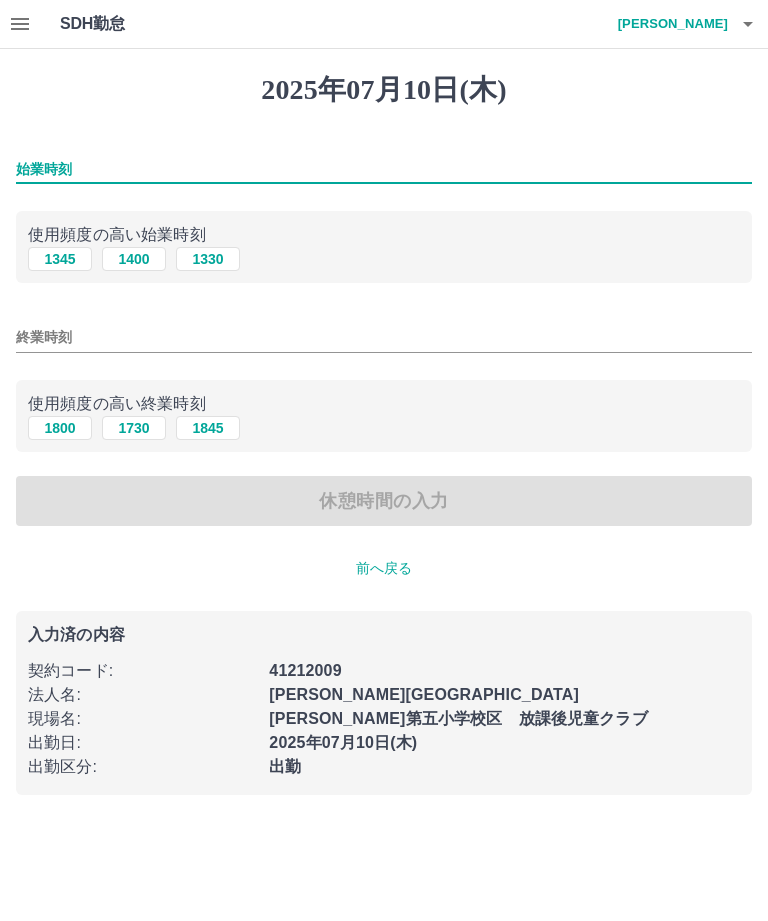 click on "1400" at bounding box center [134, 259] 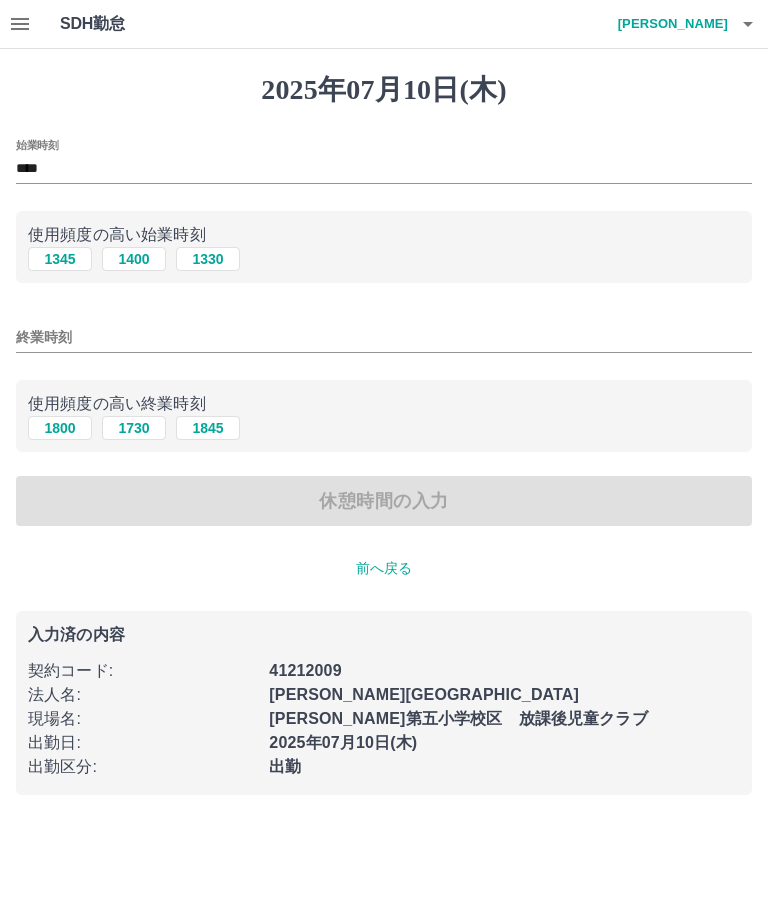 click on "終業時刻" at bounding box center (384, 337) 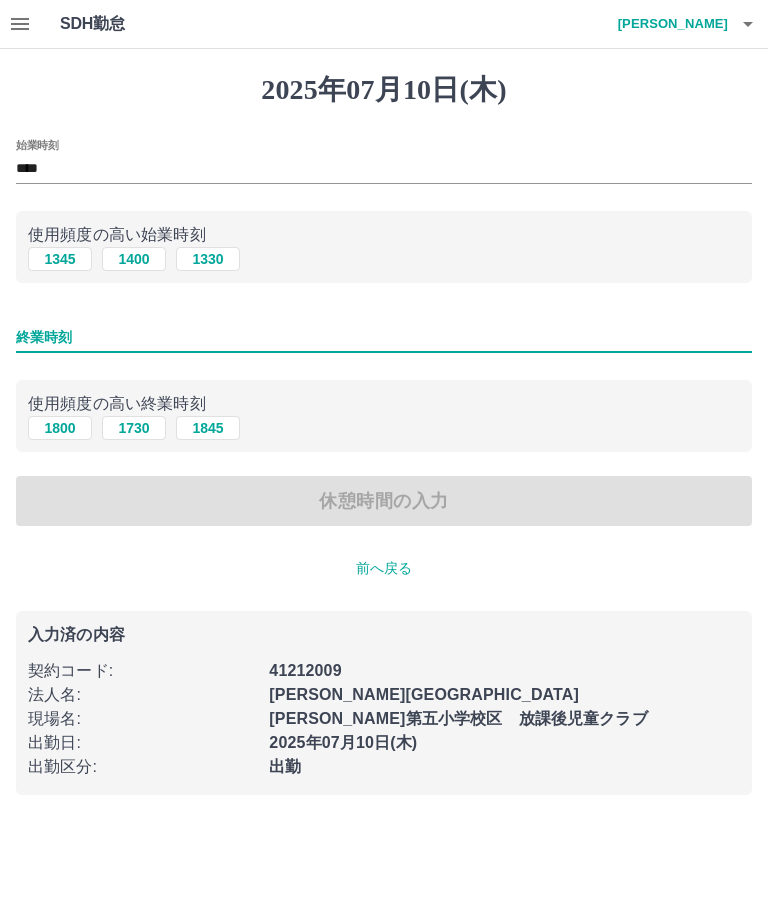 click on "使用頻度の高い終業時刻" at bounding box center [384, 404] 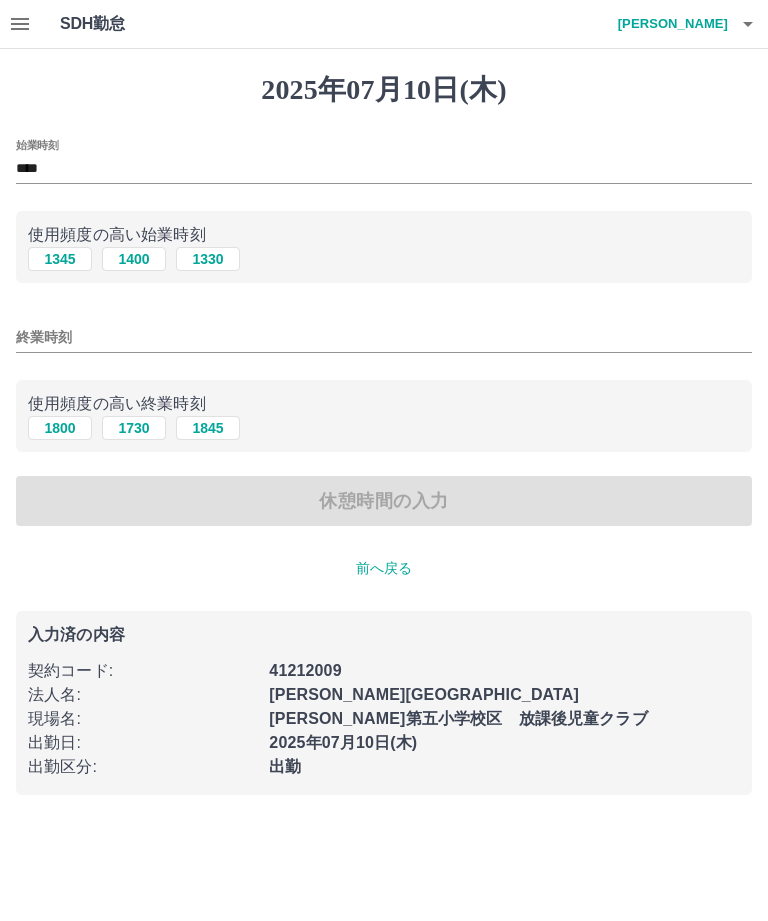 click on "1845" at bounding box center (208, 428) 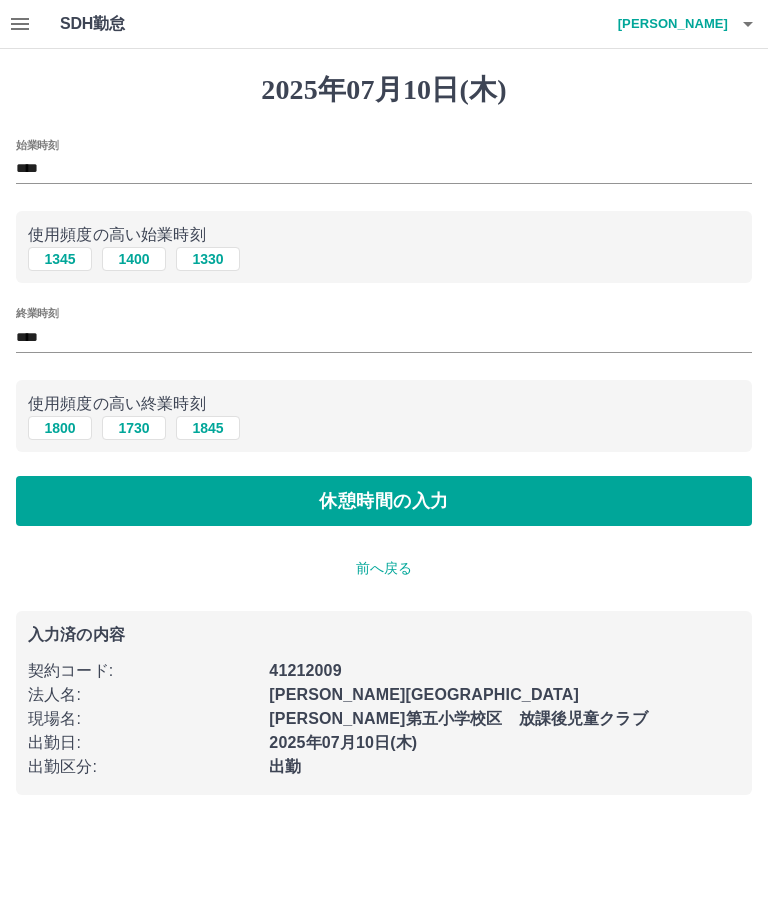 click on "休憩時間の入力" at bounding box center (384, 501) 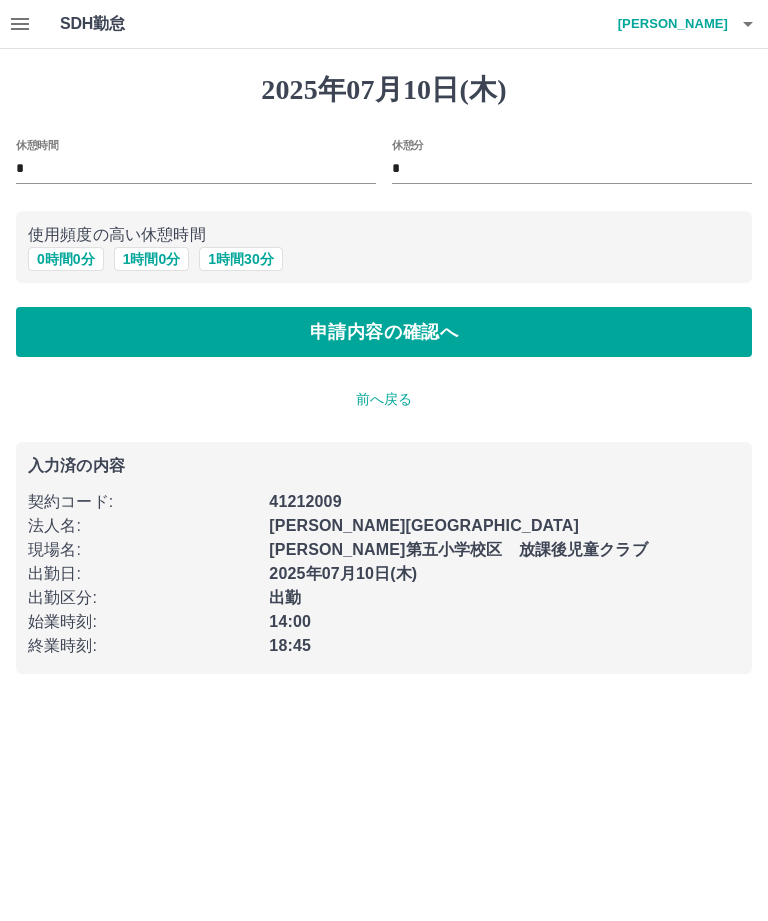 click on "申請内容の確認へ" at bounding box center [384, 332] 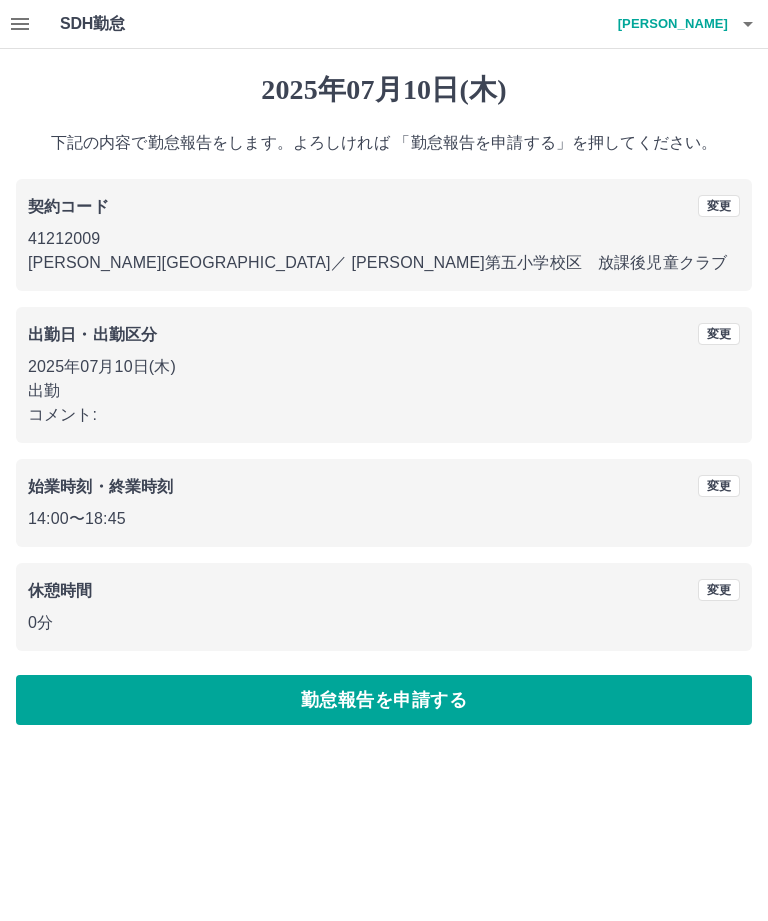 click on "勤怠報告を申請する" at bounding box center [384, 700] 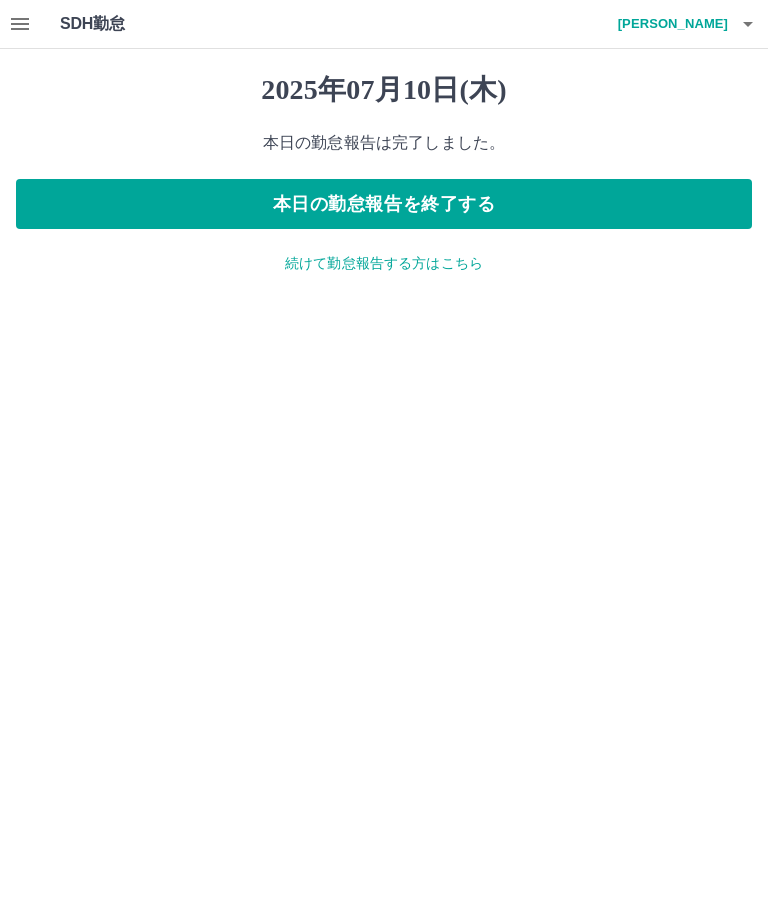 click 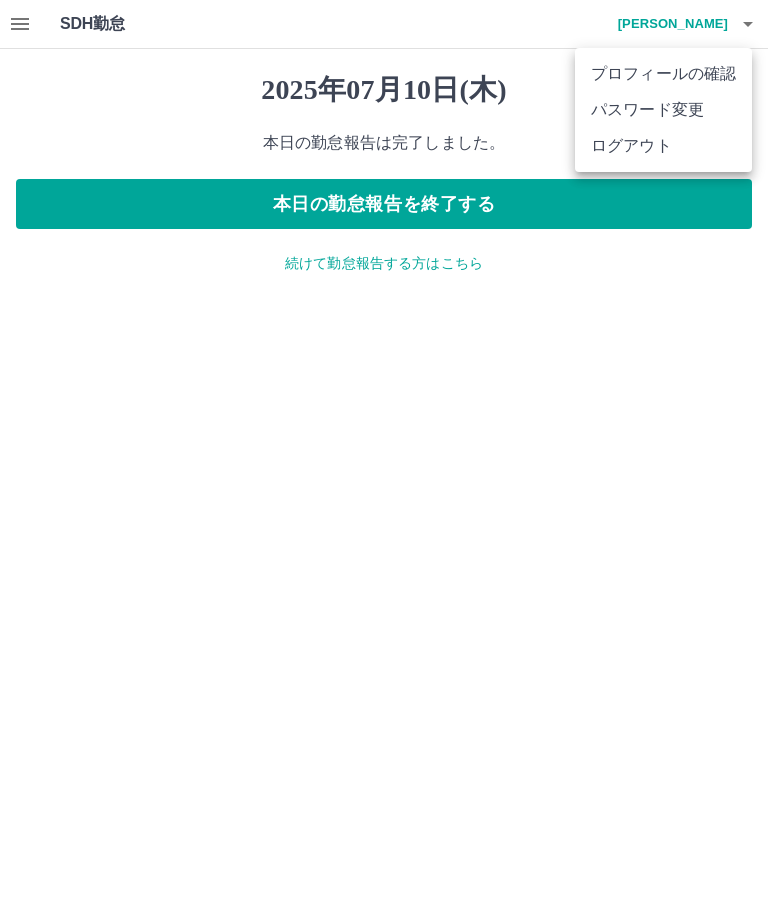 click on "ログアウト" at bounding box center [663, 146] 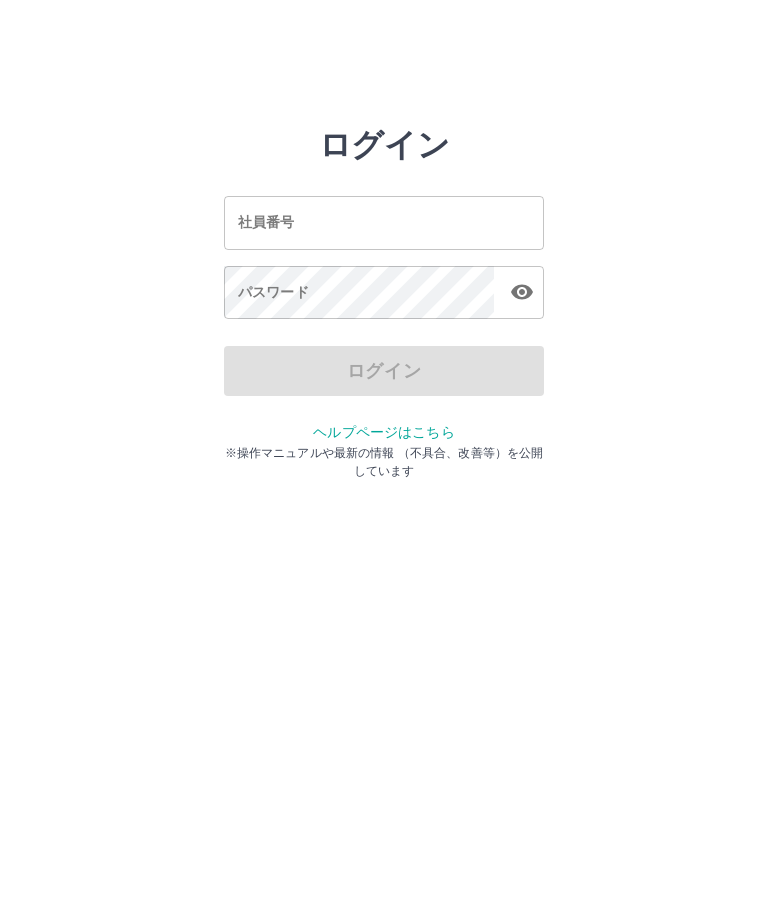 scroll, scrollTop: 0, scrollLeft: 0, axis: both 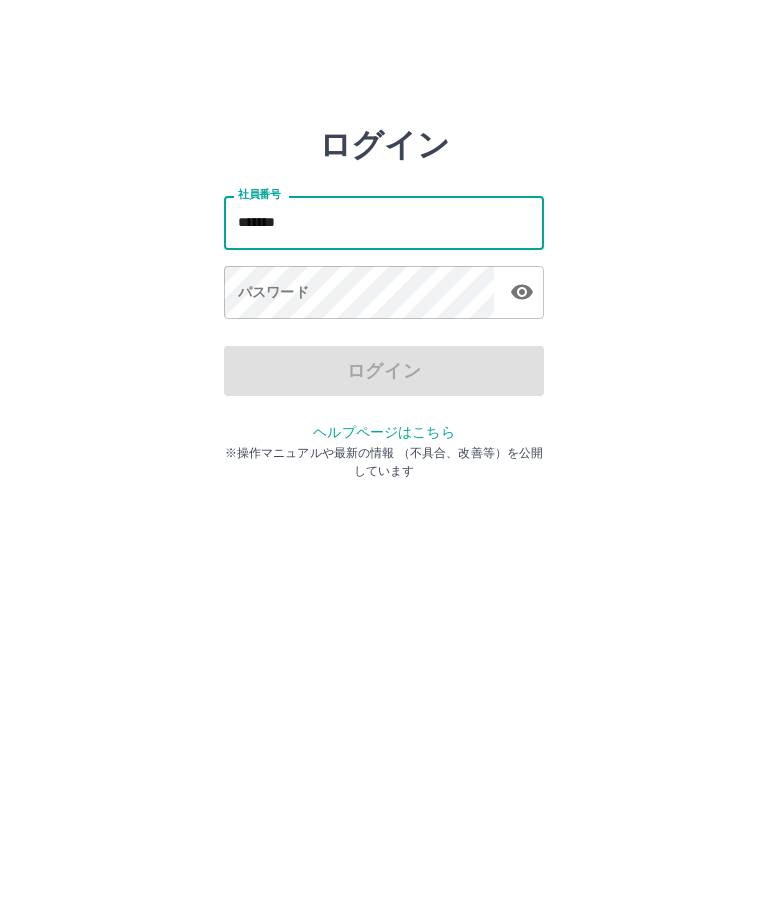 type on "*******" 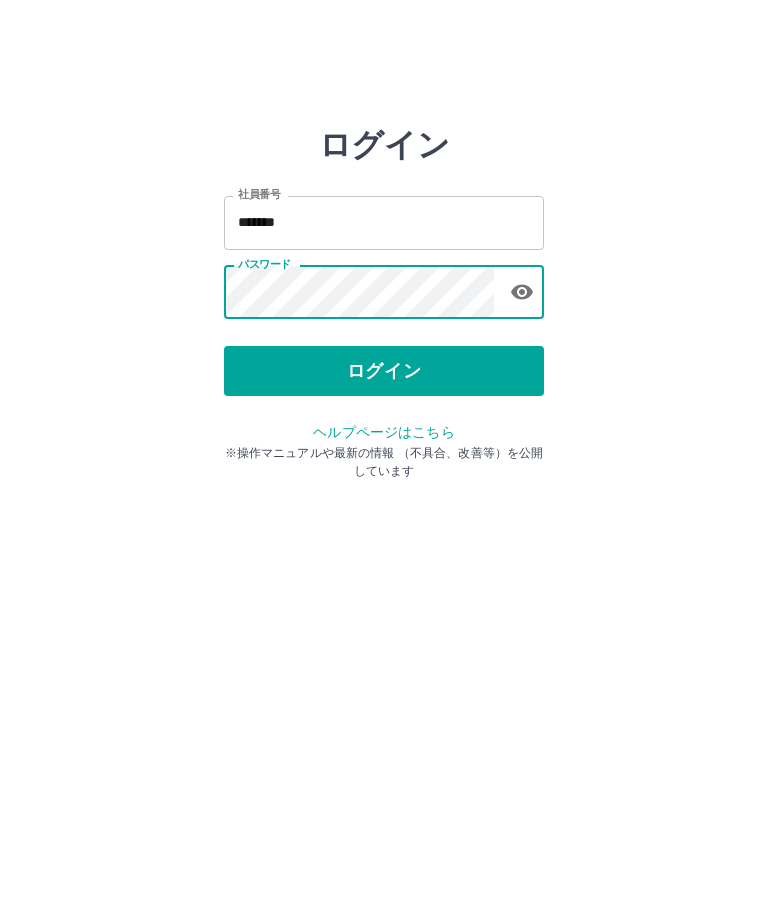 click on "ログイン" at bounding box center [384, 371] 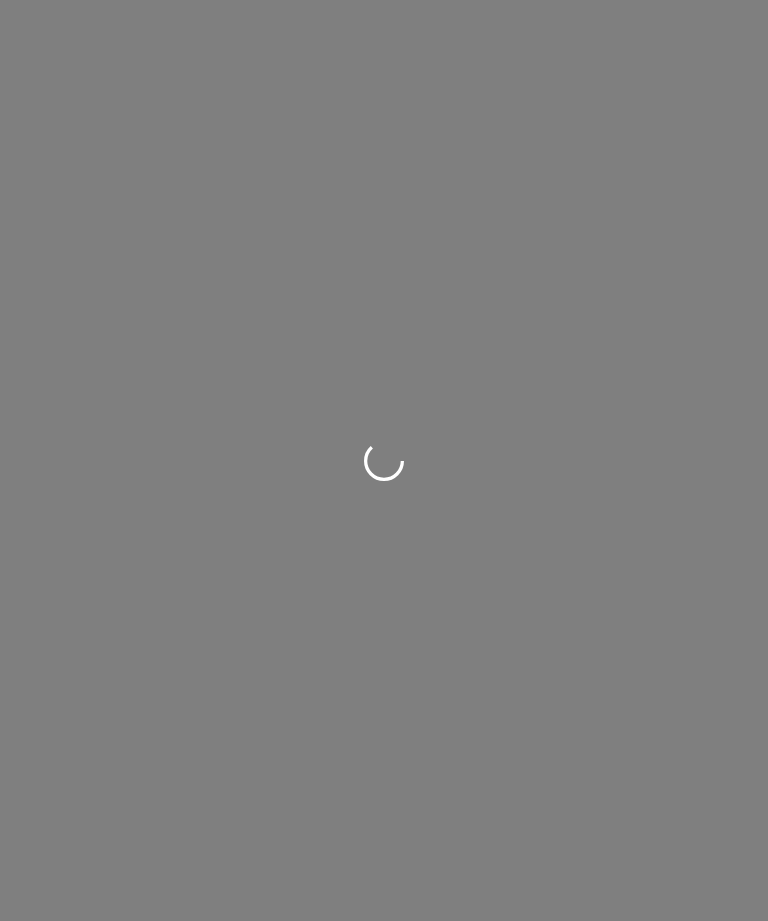 scroll, scrollTop: 0, scrollLeft: 0, axis: both 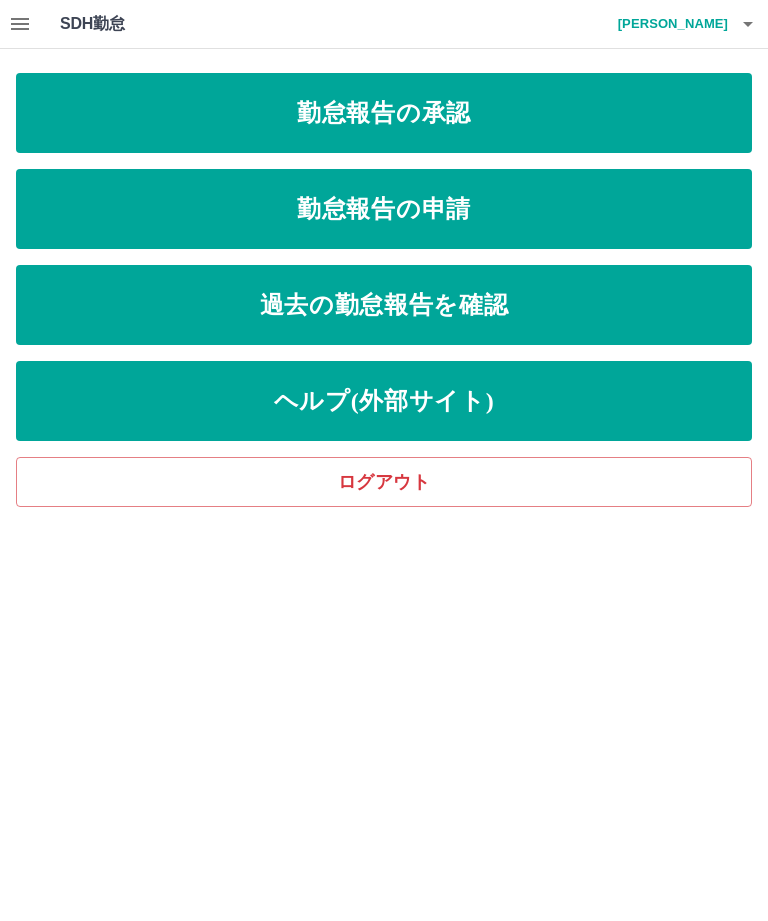 click on "勤怠報告の申請" at bounding box center [384, 209] 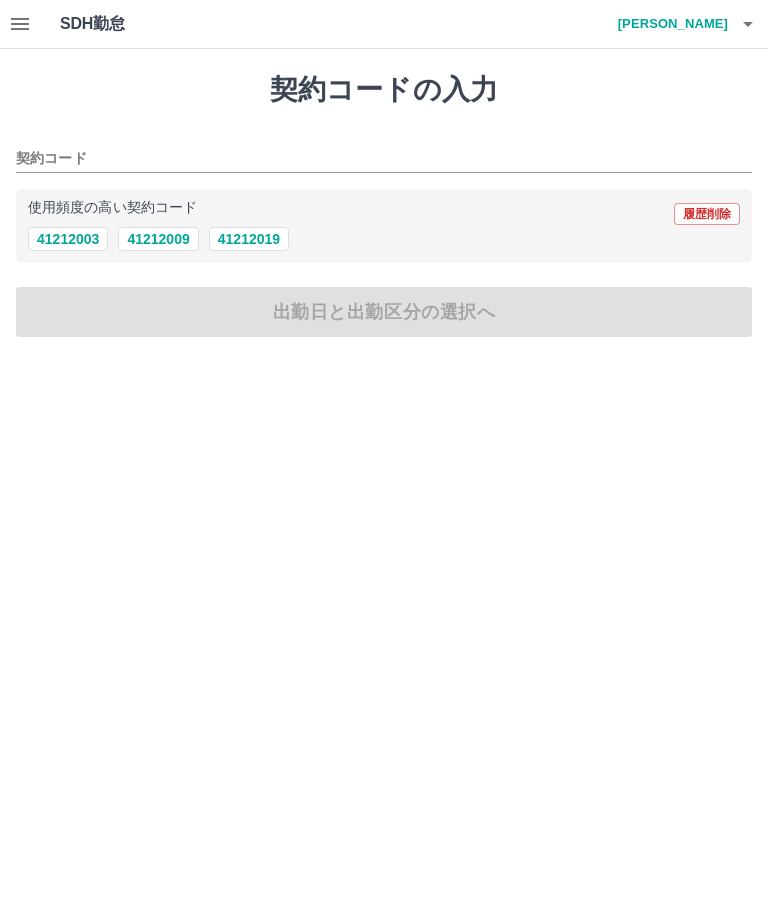 click on "41212019" at bounding box center (249, 239) 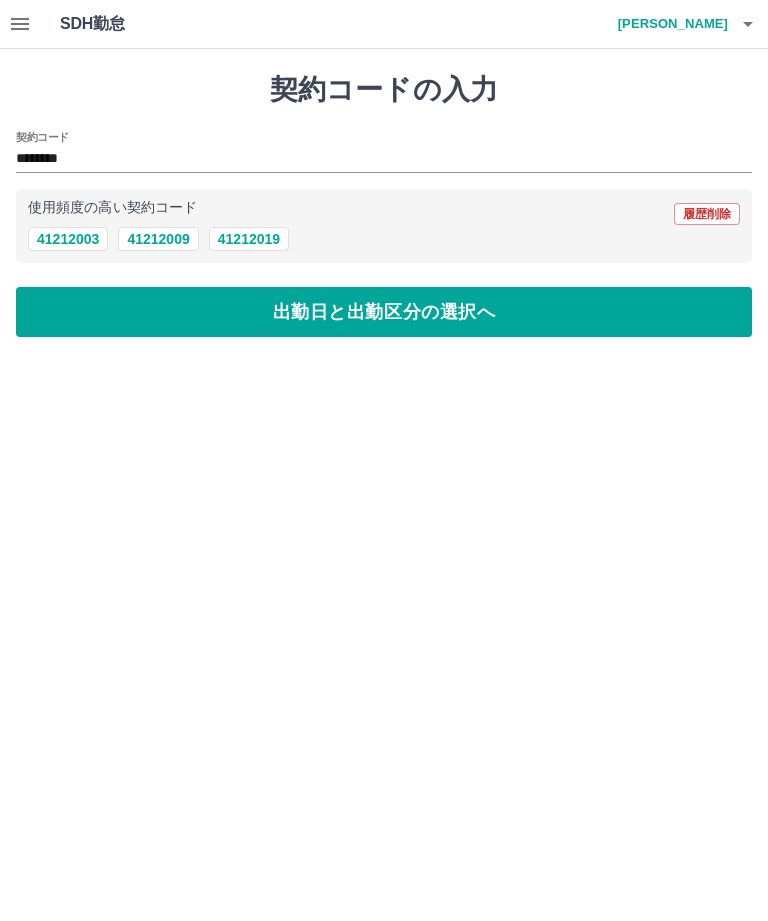 type on "********" 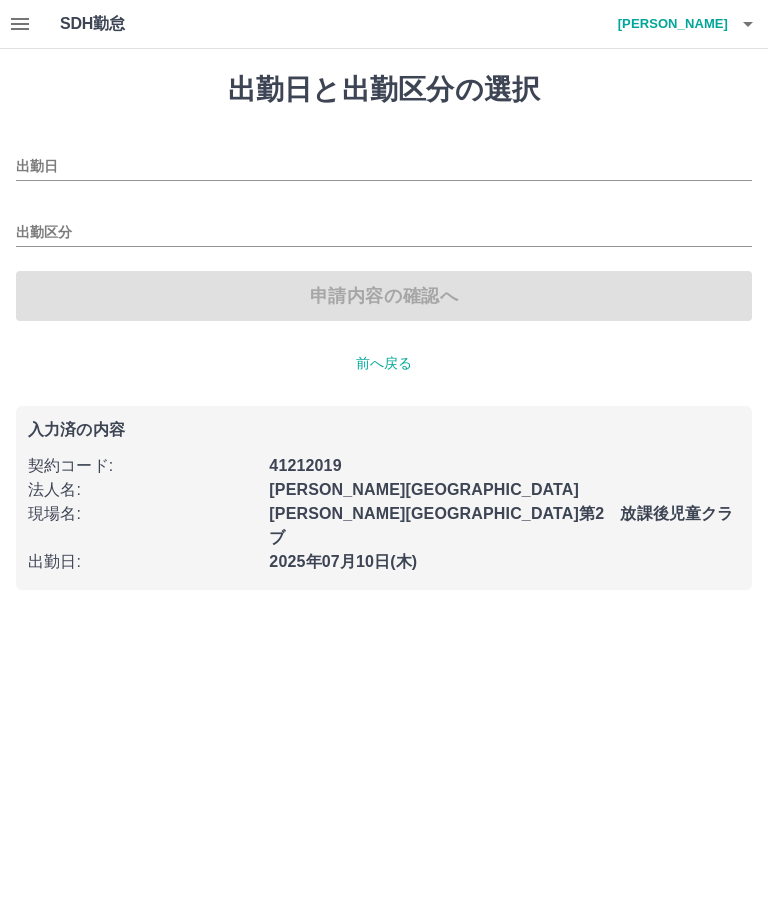 type on "**********" 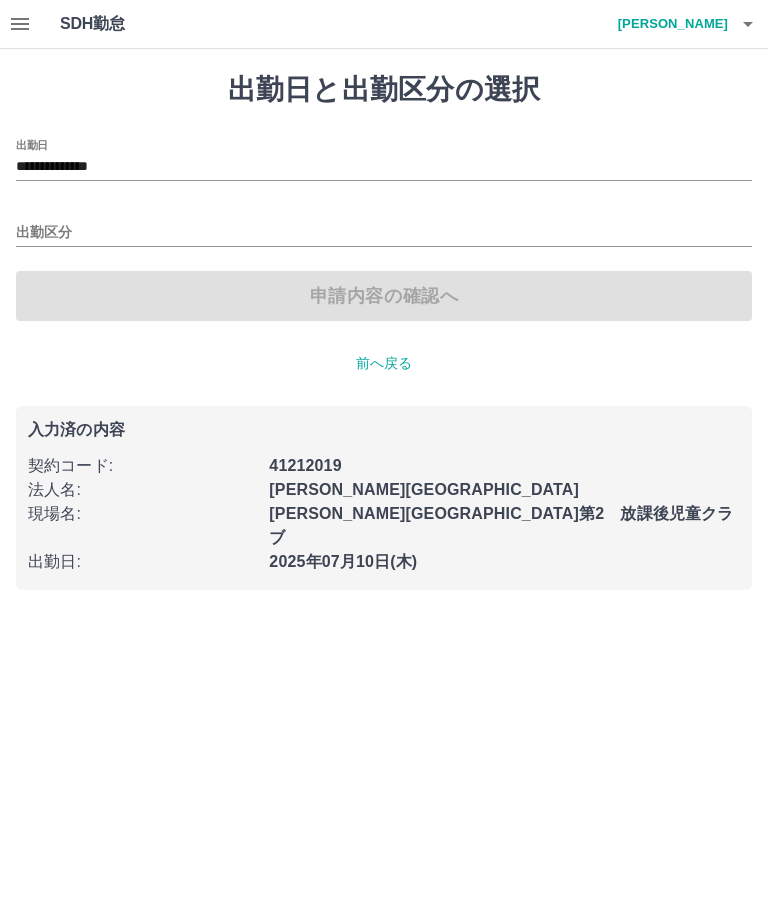 click on "出勤区分" at bounding box center (384, 233) 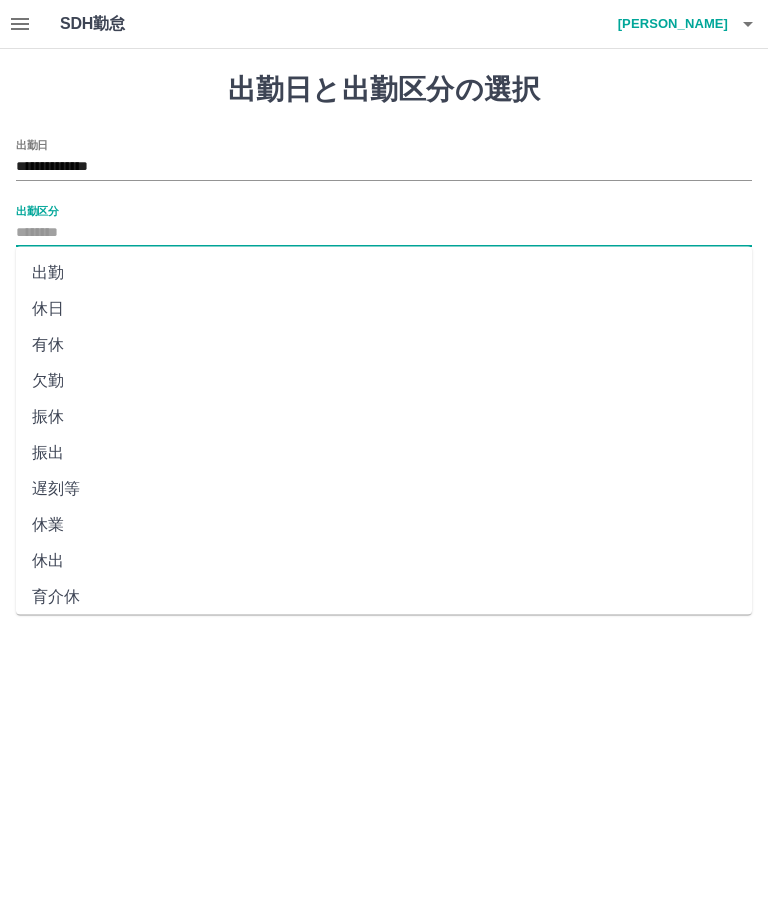 click on "出勤" at bounding box center (384, 273) 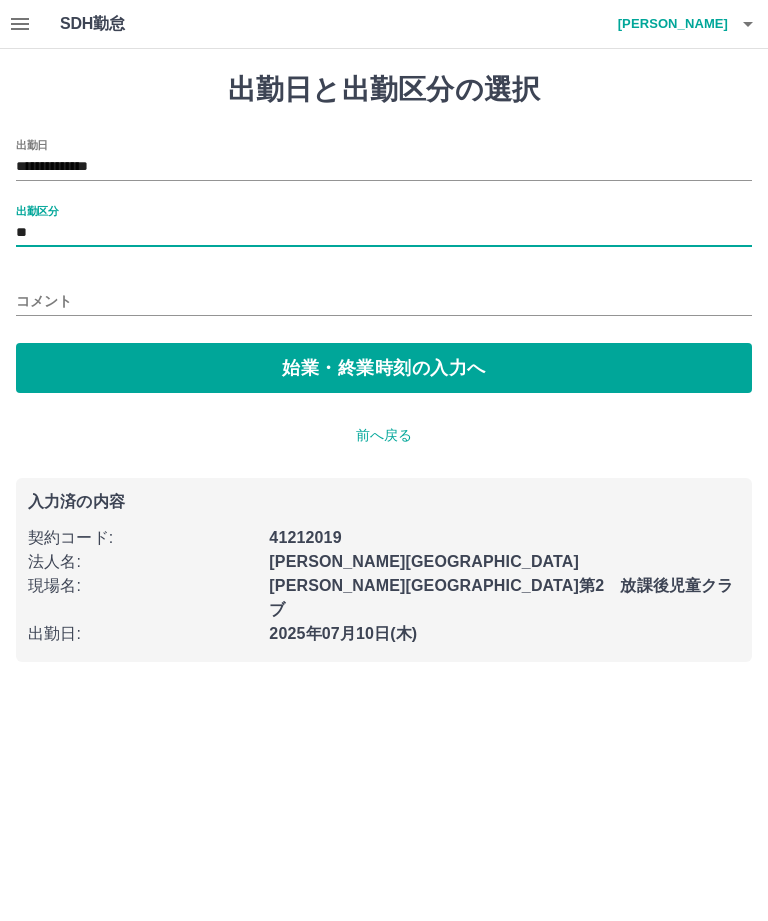 click on "始業・終業時刻の入力へ" at bounding box center [384, 368] 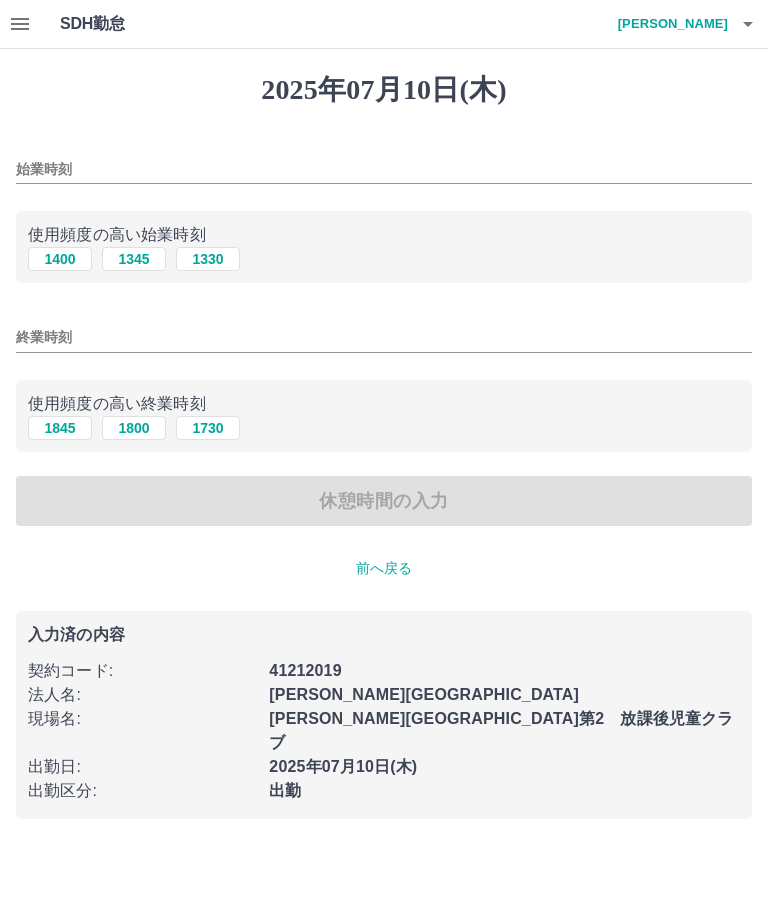 click on "1330" at bounding box center (208, 259) 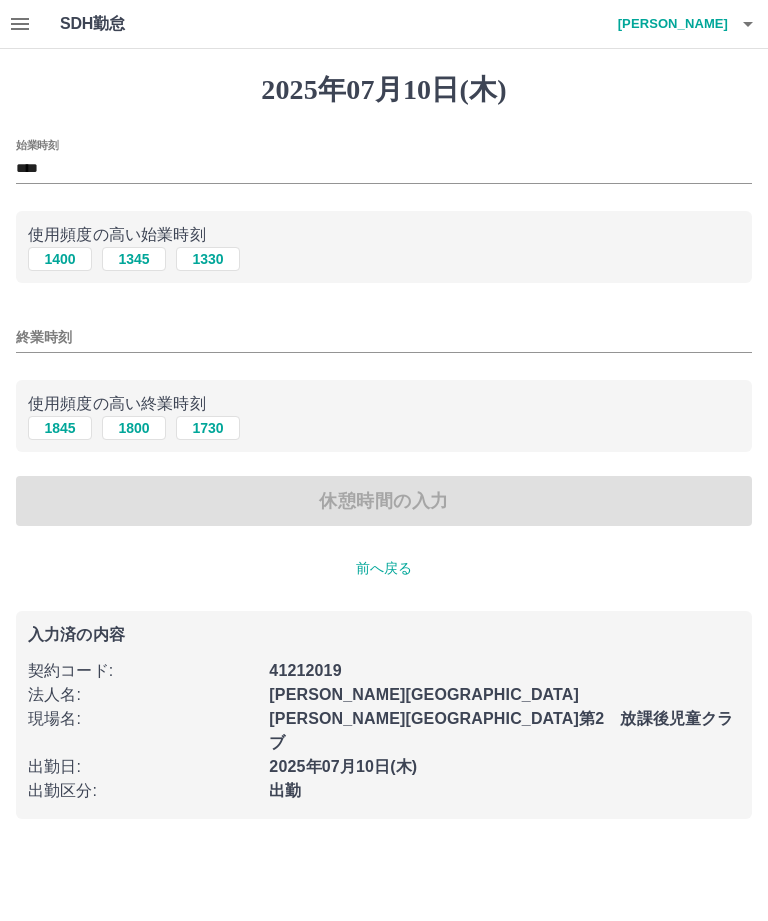 click on "終業時刻" at bounding box center (384, 337) 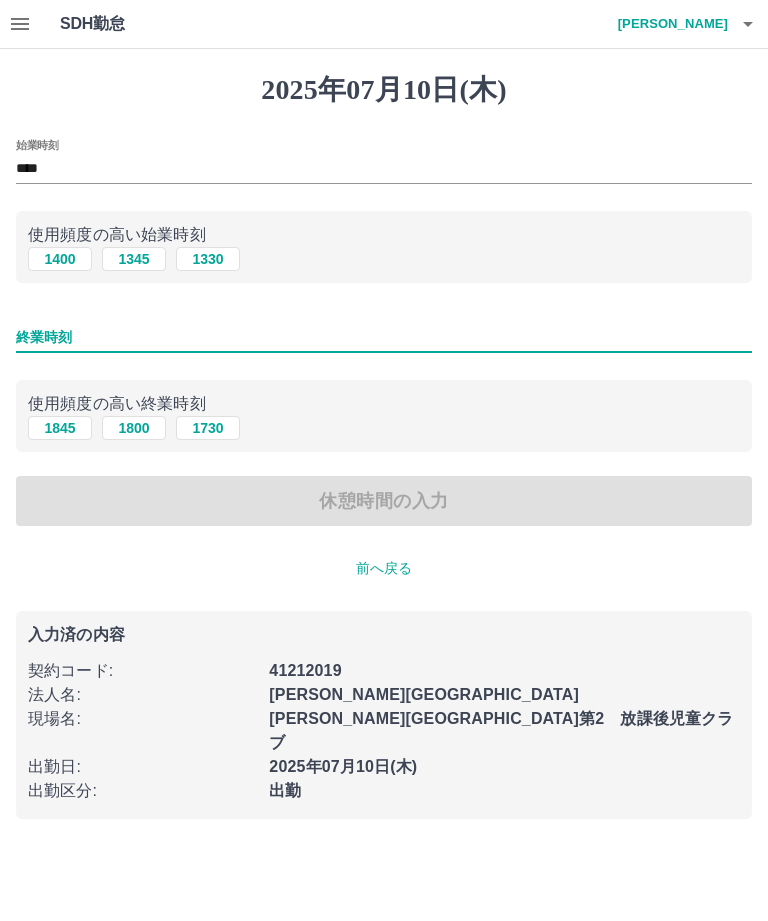 click on "1845" at bounding box center [60, 428] 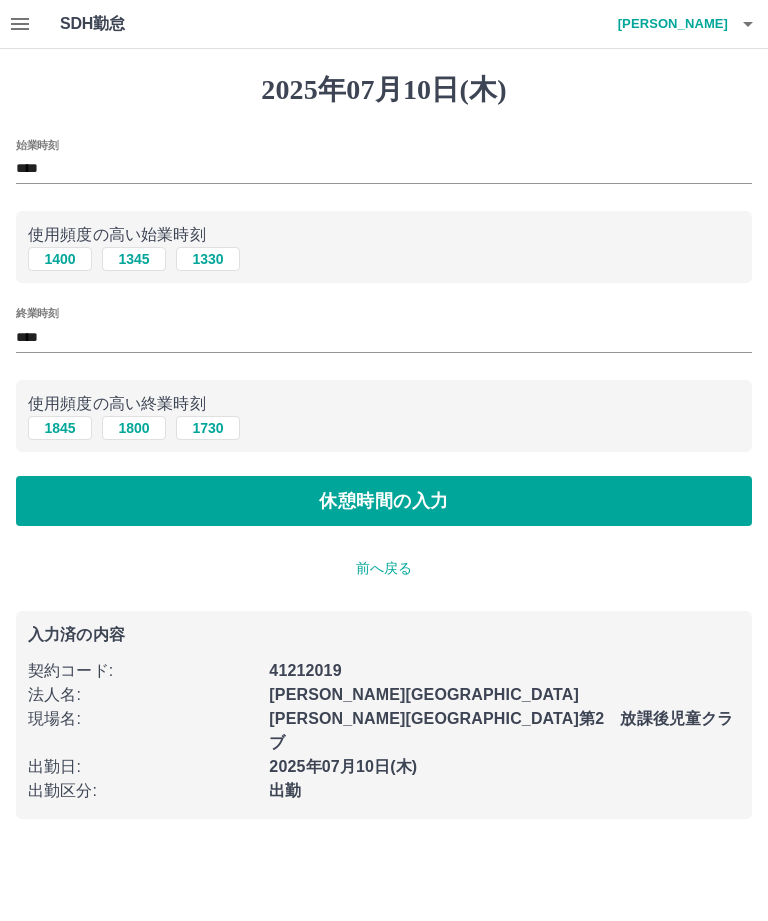click on "休憩時間の入力" at bounding box center (384, 501) 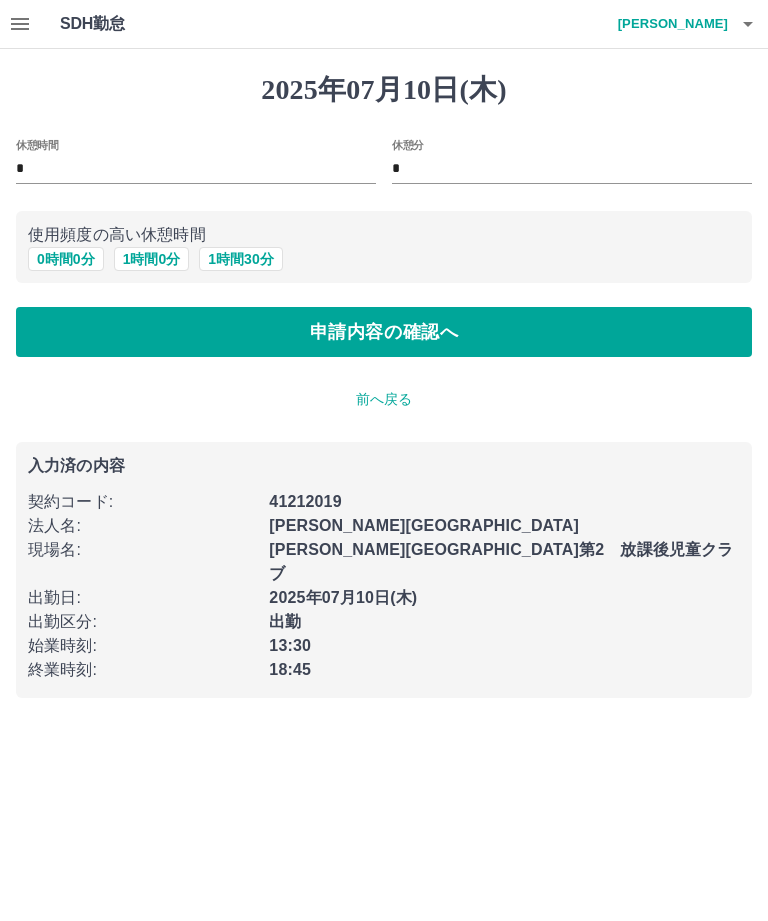 click on "申請内容の確認へ" at bounding box center [384, 332] 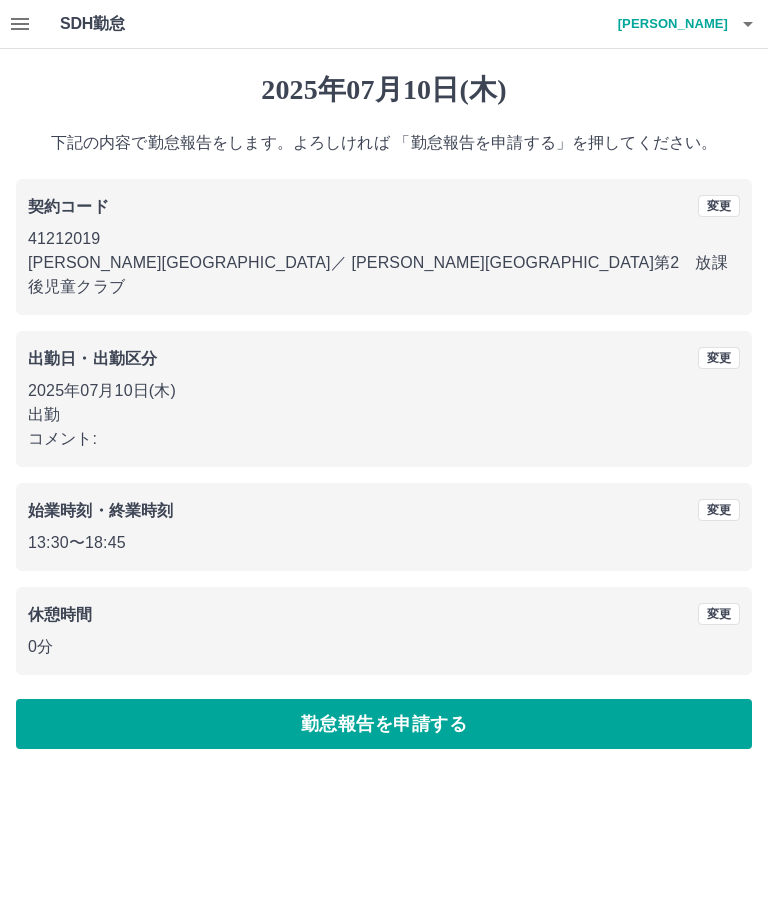 click on "勤怠報告を申請する" at bounding box center (384, 724) 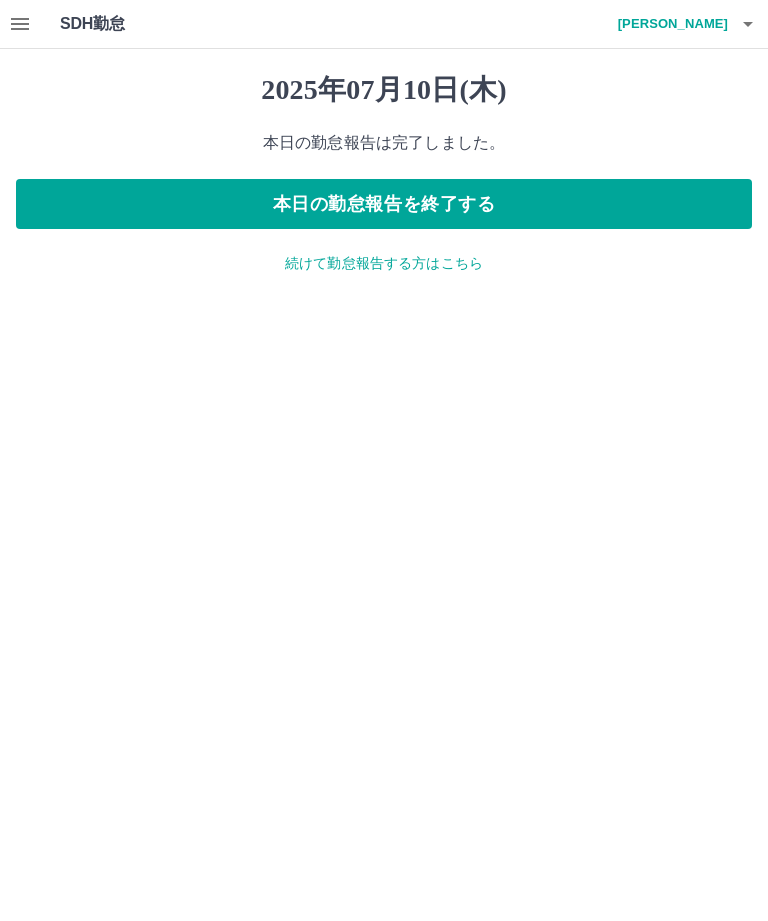 click 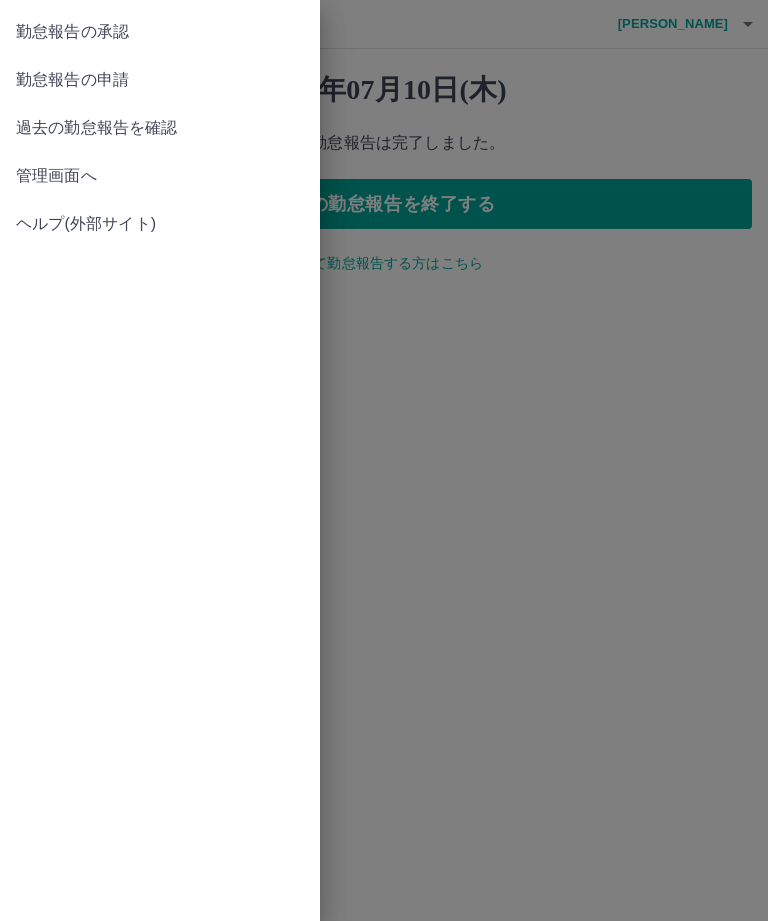 click on "勤怠報告の承認" at bounding box center (160, 32) 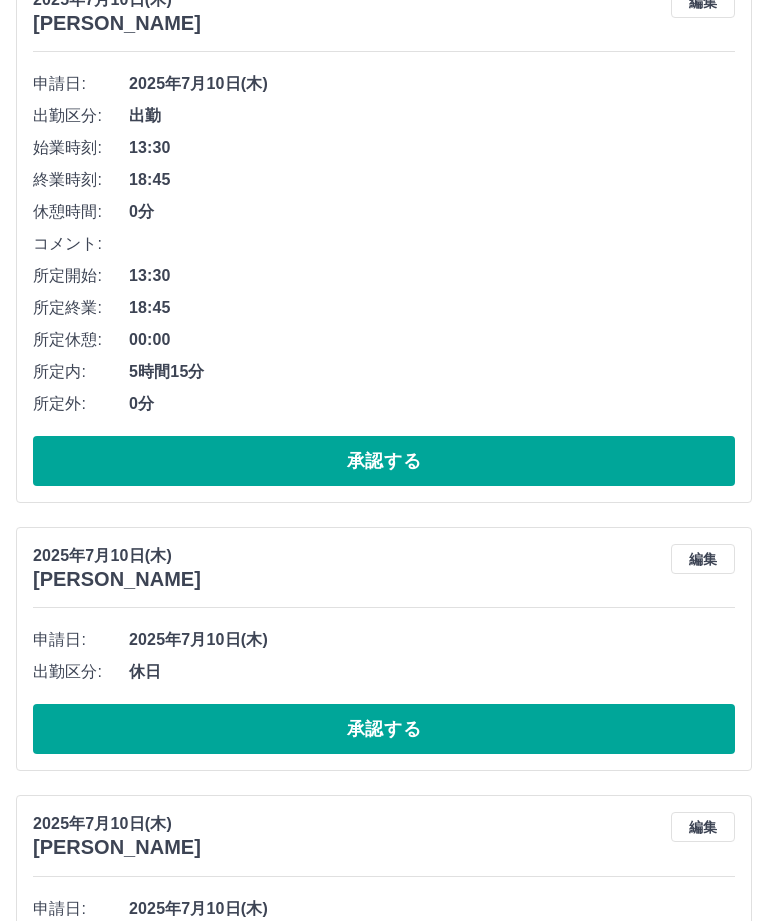 scroll, scrollTop: 268, scrollLeft: 0, axis: vertical 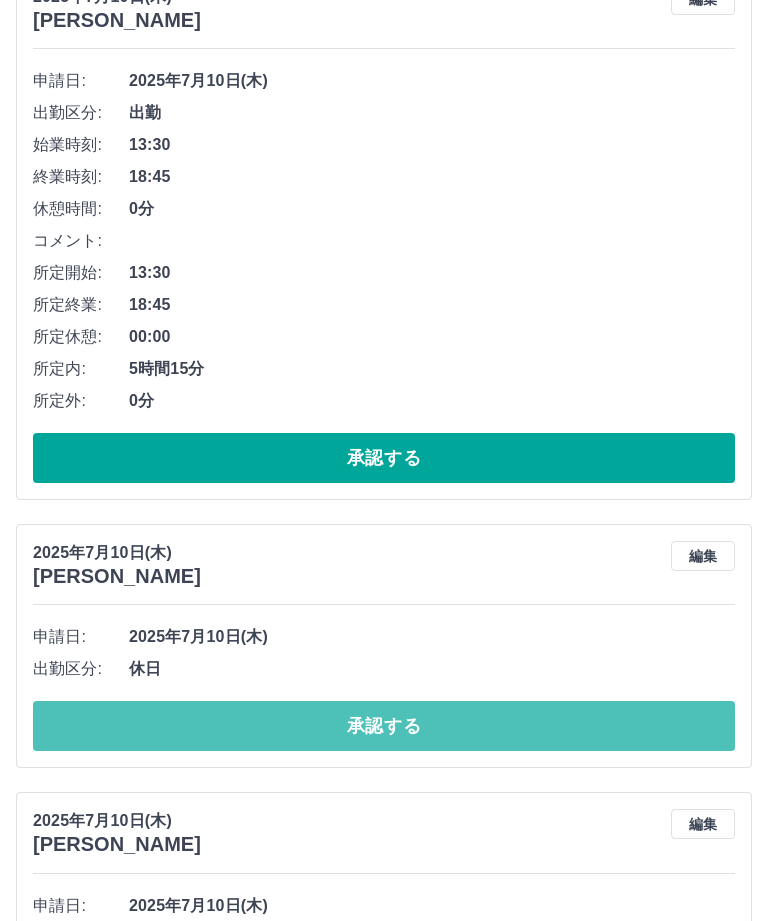 click on "承認する" at bounding box center (384, 726) 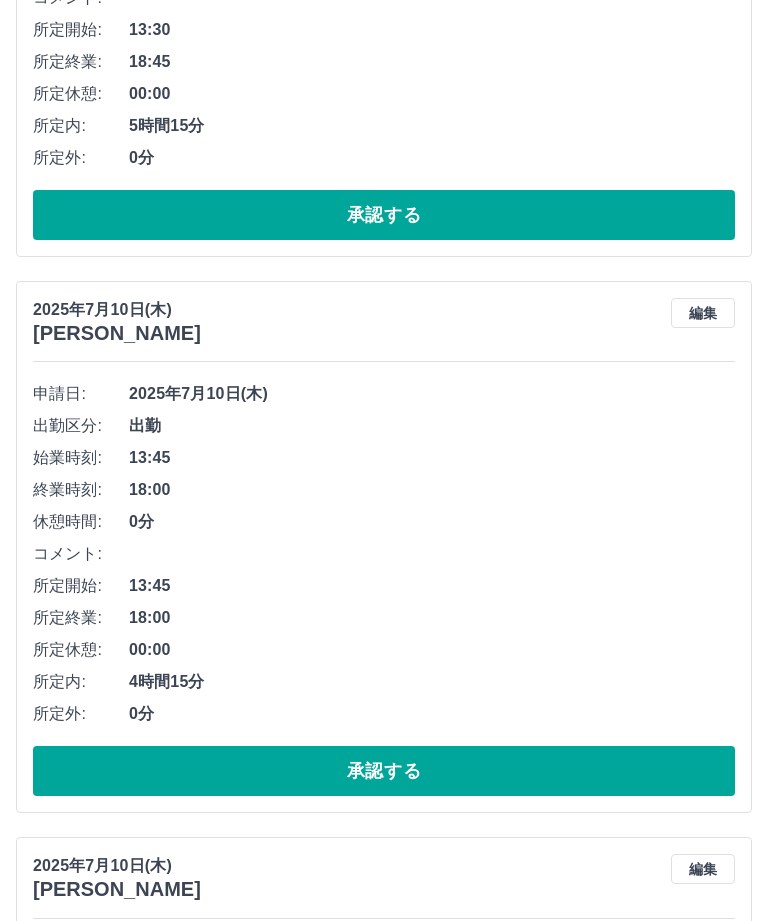 scroll, scrollTop: 513, scrollLeft: 0, axis: vertical 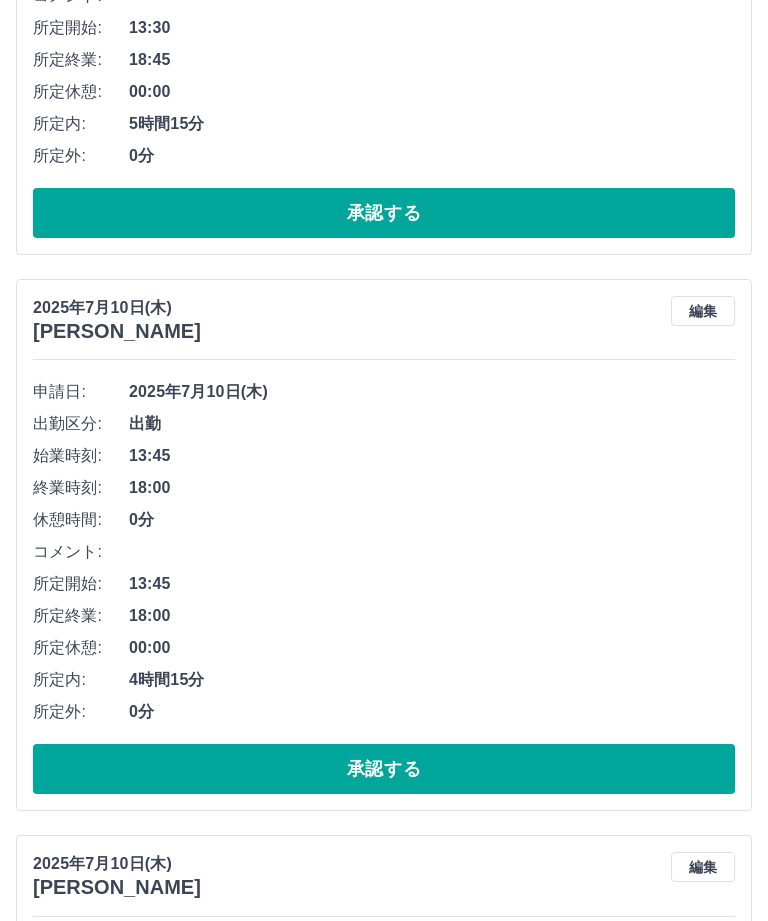 click on "承認する" at bounding box center [384, 769] 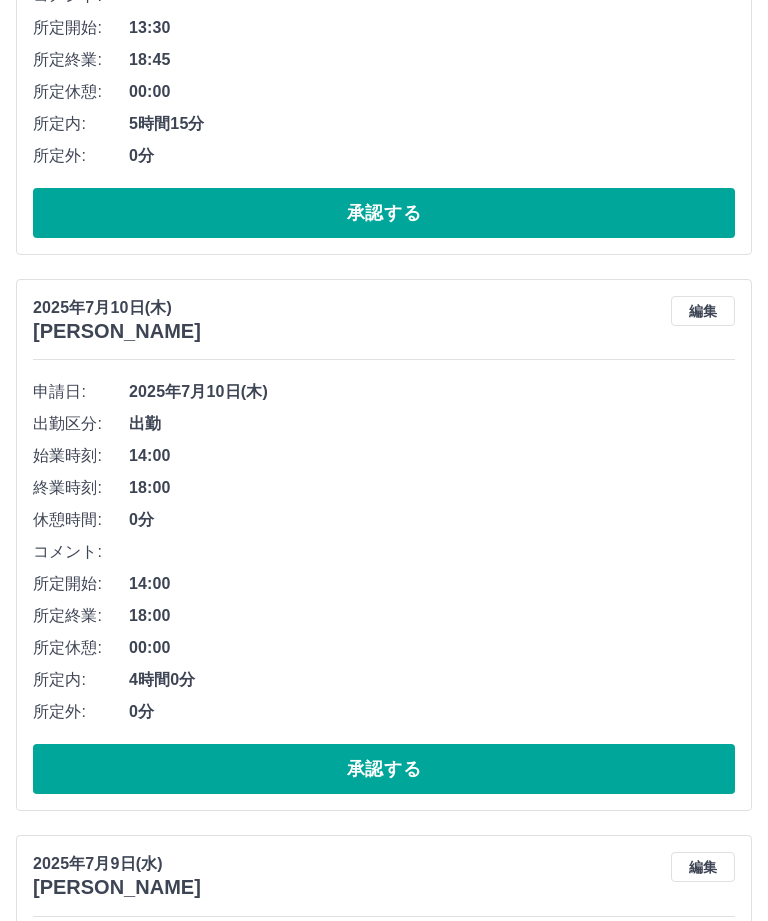 click on "承認する" at bounding box center (384, 769) 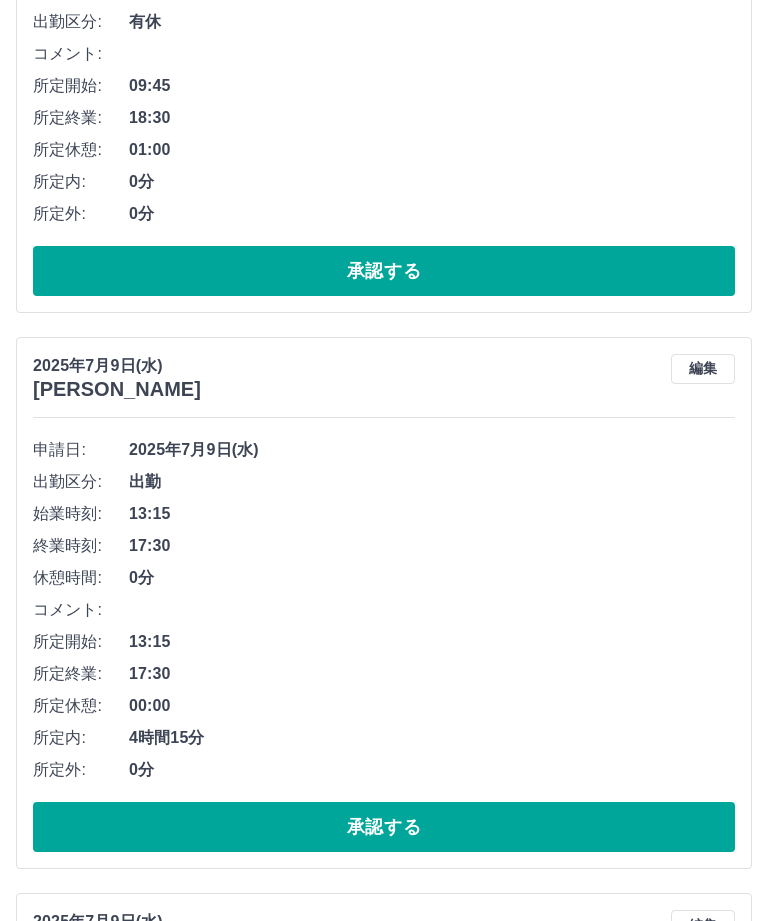 scroll, scrollTop: 1472, scrollLeft: 0, axis: vertical 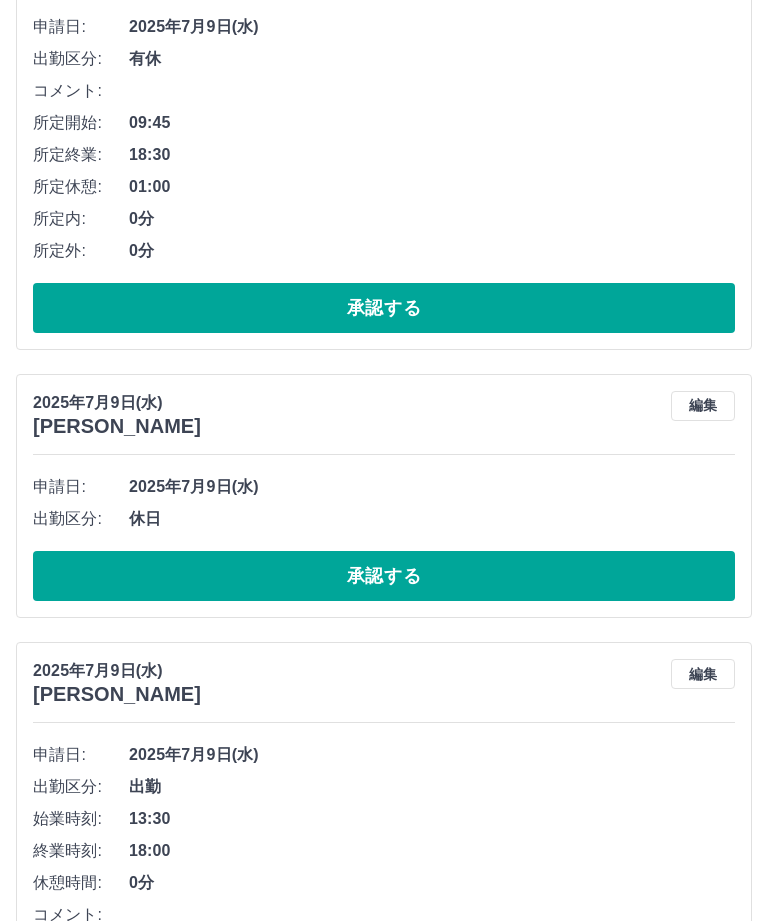 click on "承認する" at bounding box center [384, 577] 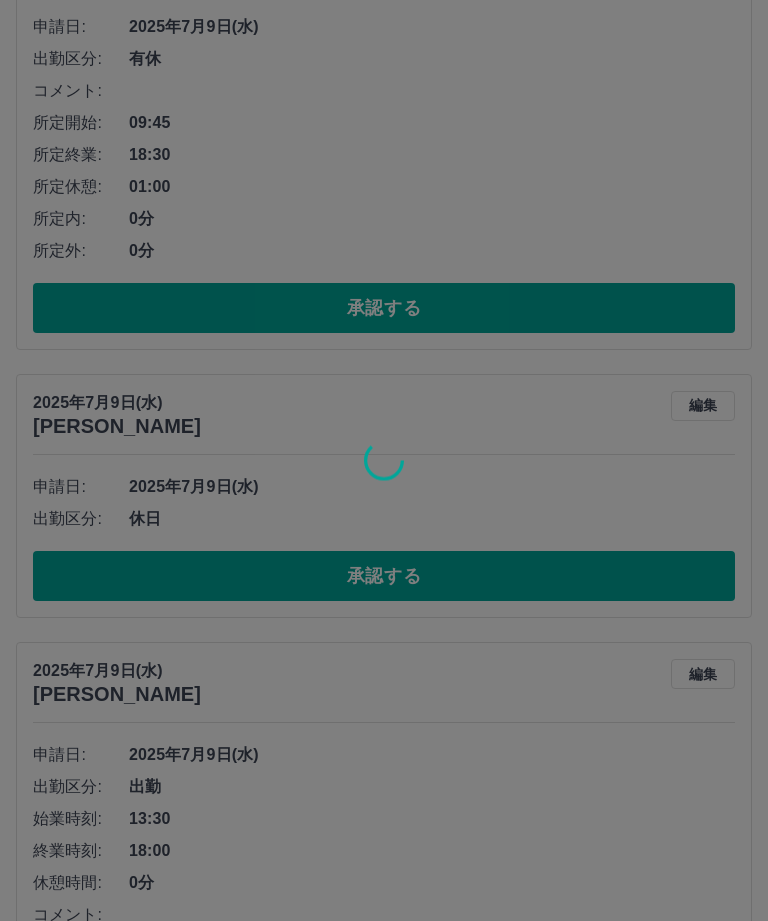 scroll, scrollTop: 1435, scrollLeft: 0, axis: vertical 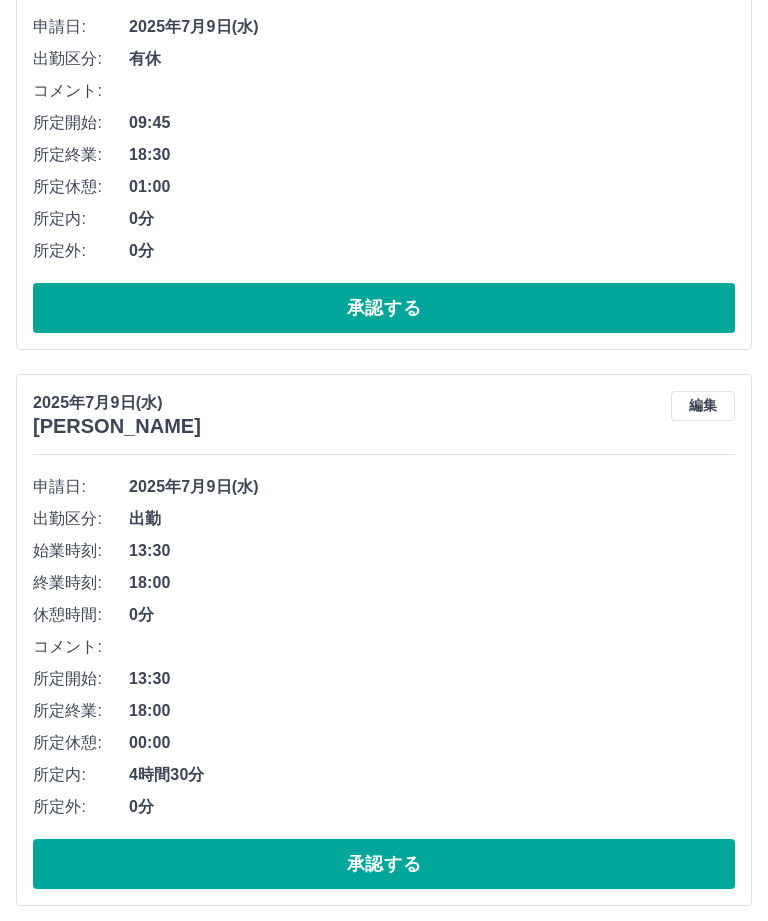 click on "承認する" at bounding box center [384, 864] 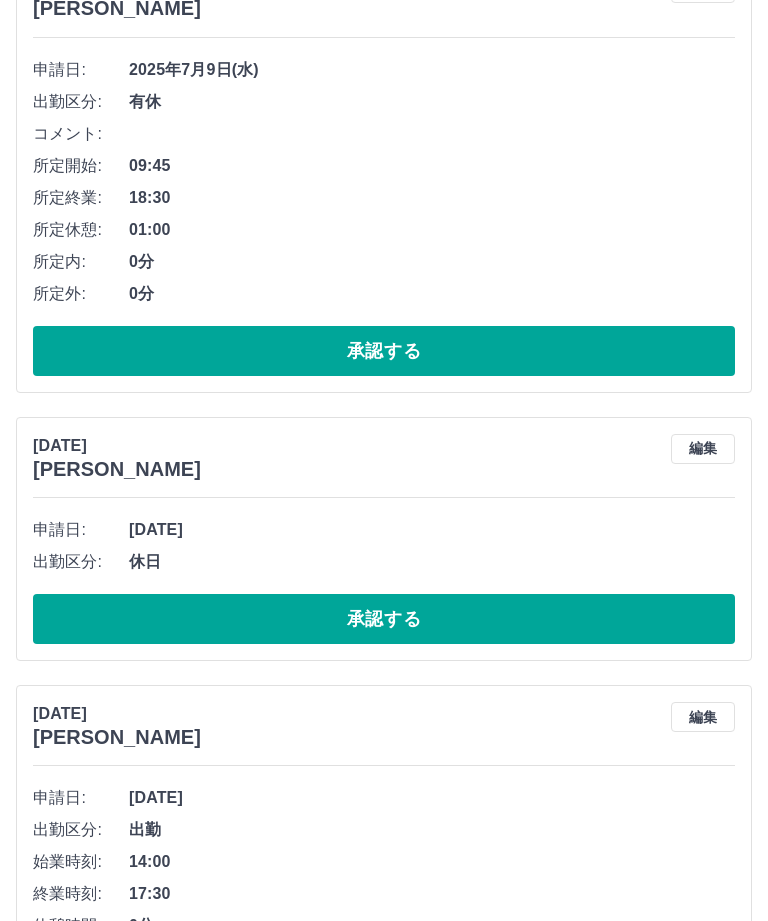 scroll, scrollTop: 1393, scrollLeft: 0, axis: vertical 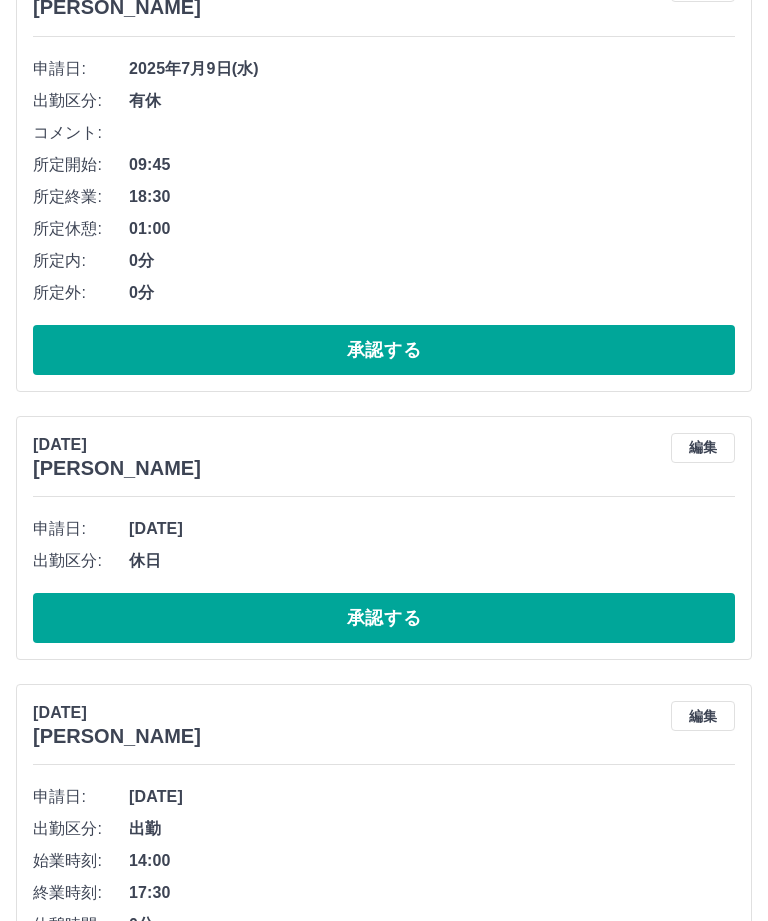 click on "承認する" at bounding box center (384, 618) 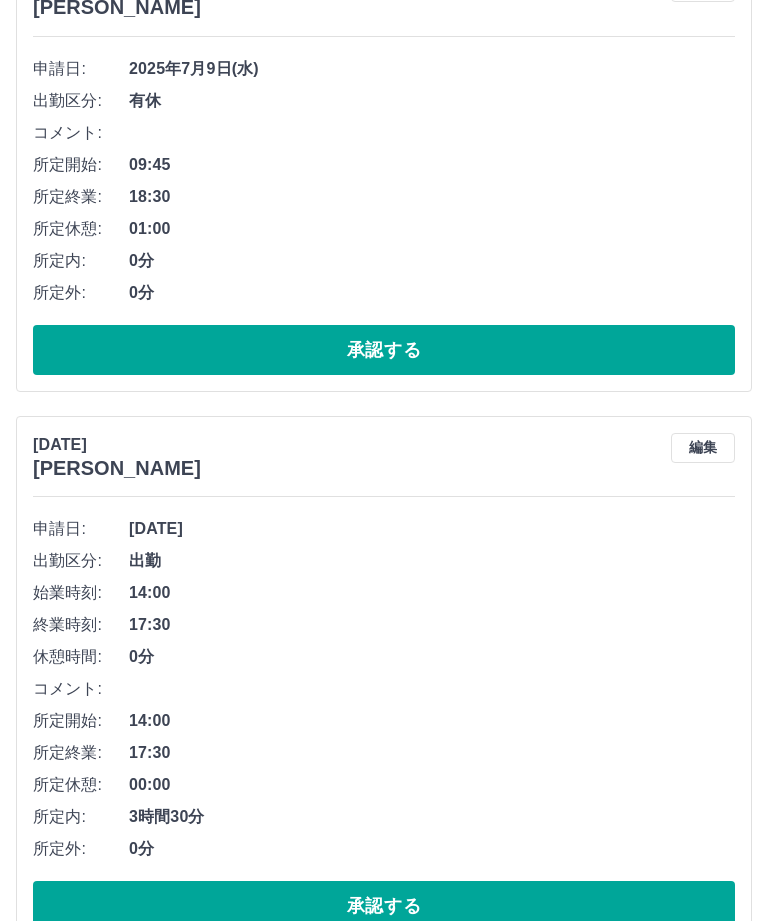 click on "承認する" at bounding box center [384, 906] 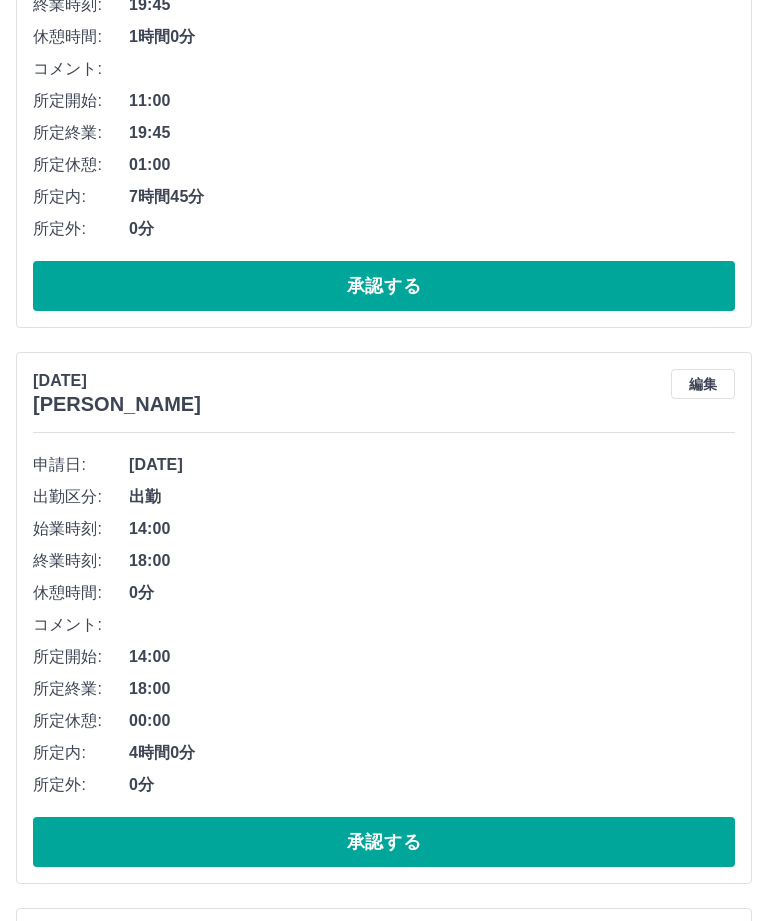 scroll, scrollTop: 2013, scrollLeft: 0, axis: vertical 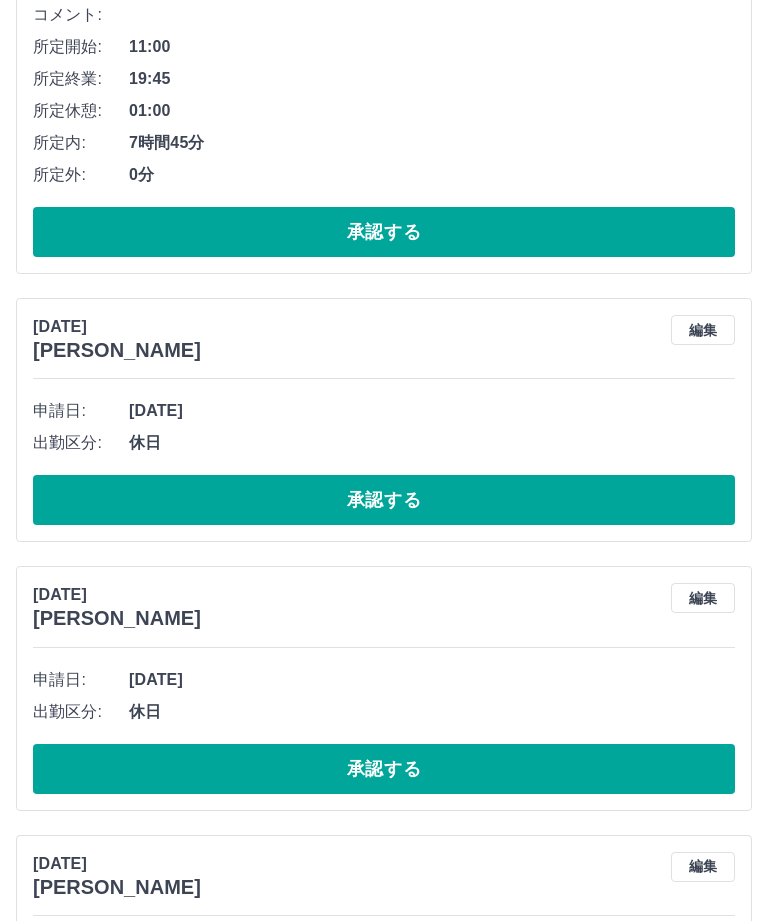 click on "承認する" at bounding box center [384, 501] 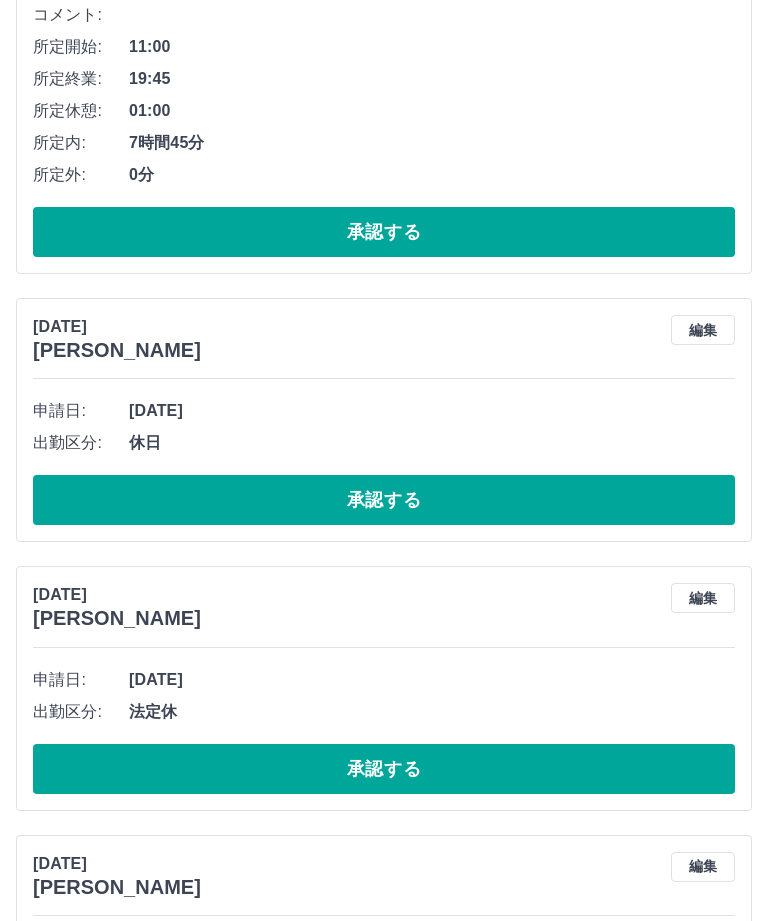 click on "承認する" at bounding box center (384, 500) 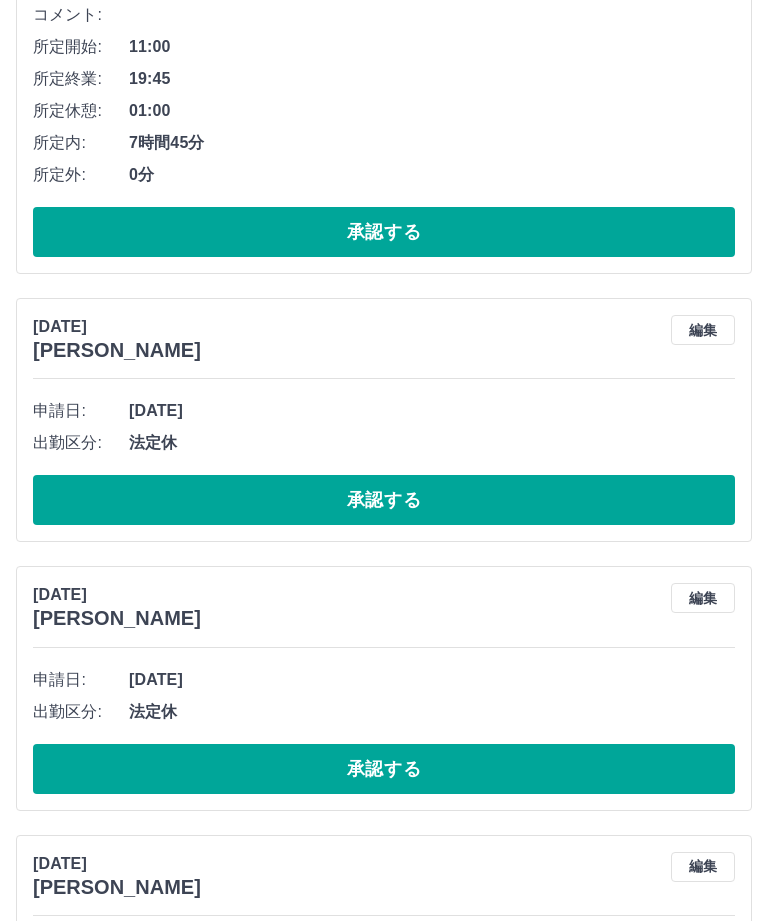 click on "承認する" at bounding box center [384, 500] 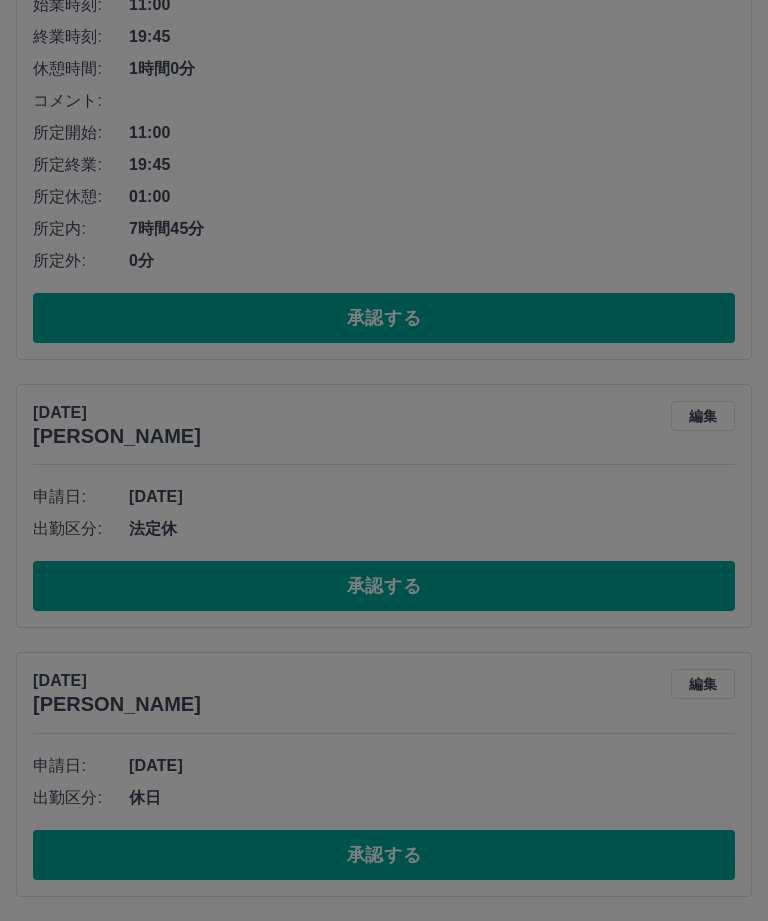 scroll, scrollTop: 1914, scrollLeft: 0, axis: vertical 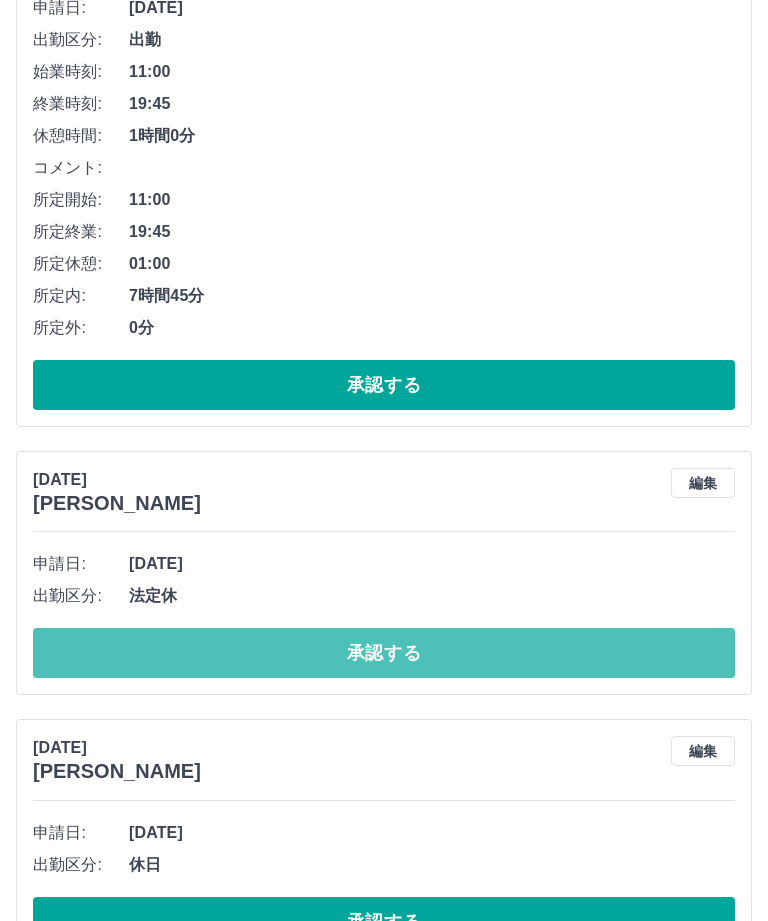 click on "承認する" at bounding box center [384, 653] 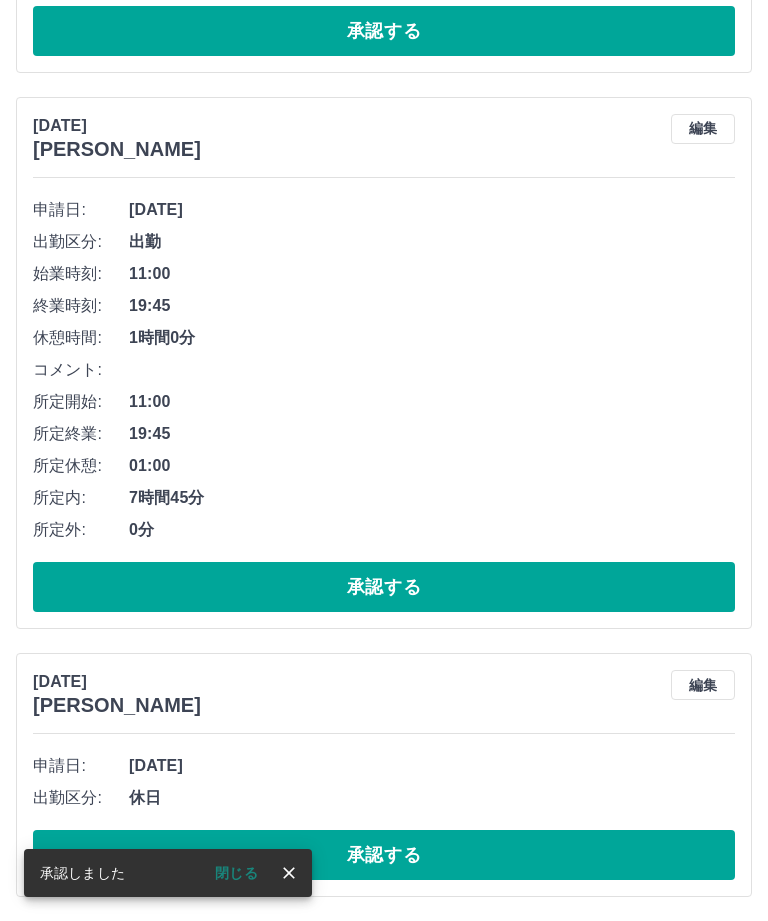 scroll, scrollTop: 1646, scrollLeft: 0, axis: vertical 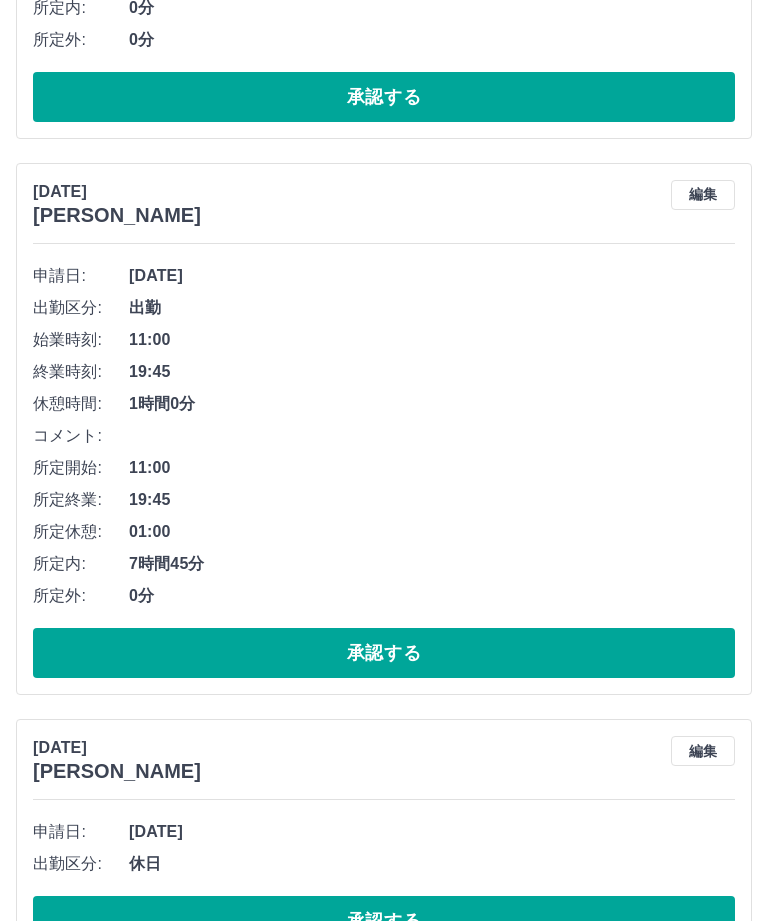 click on "承認する" at bounding box center [384, 921] 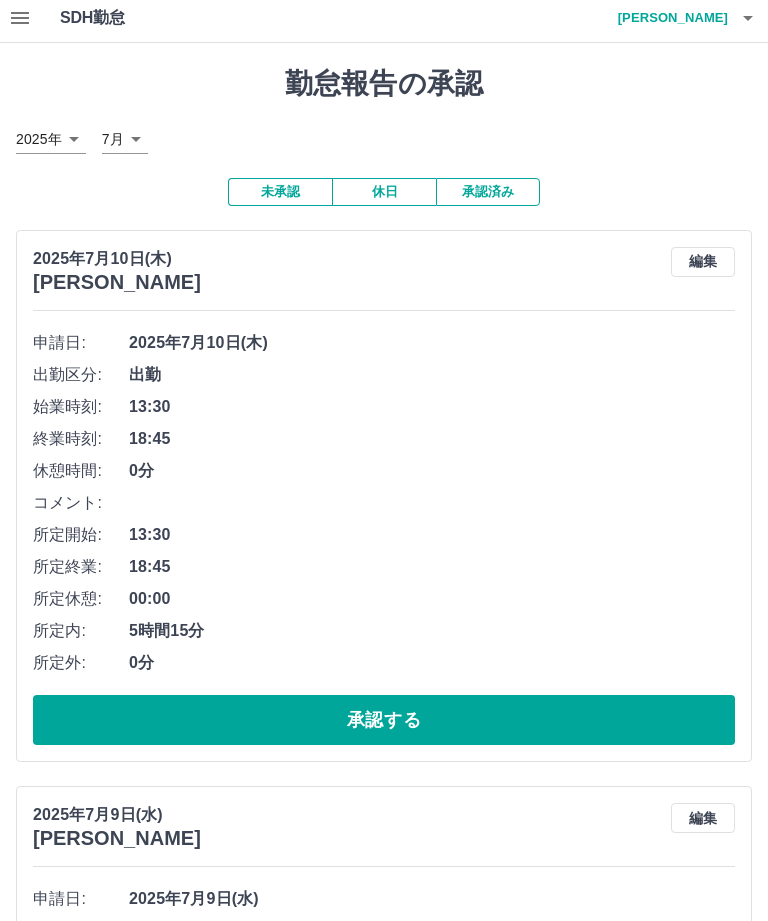 scroll, scrollTop: 0, scrollLeft: 0, axis: both 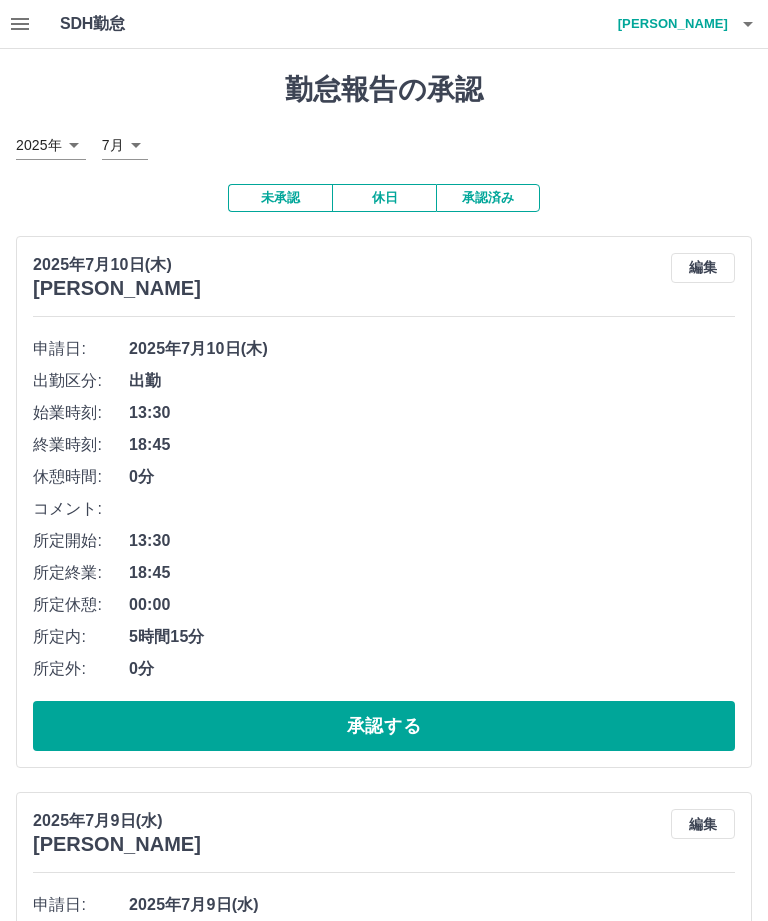 click 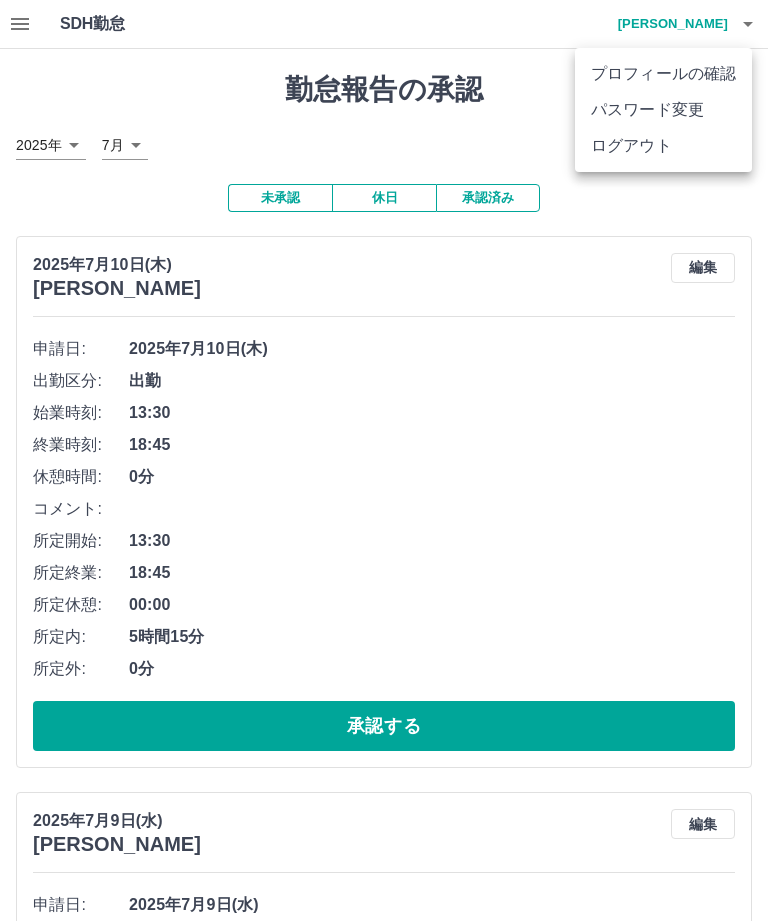 click on "ログアウト" at bounding box center [663, 146] 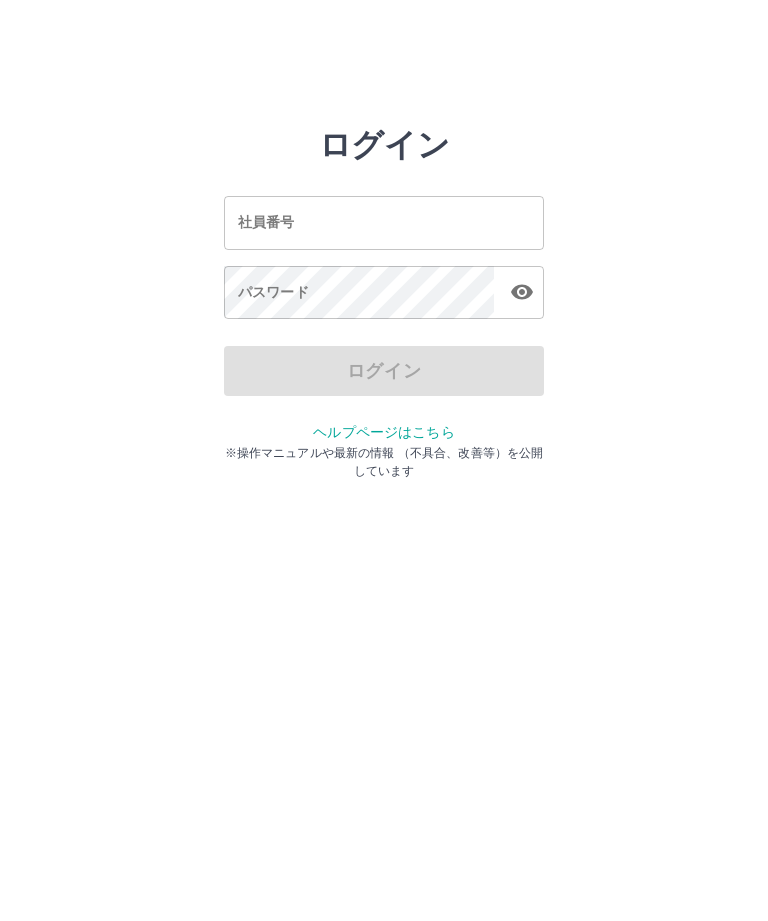 scroll, scrollTop: 0, scrollLeft: 0, axis: both 